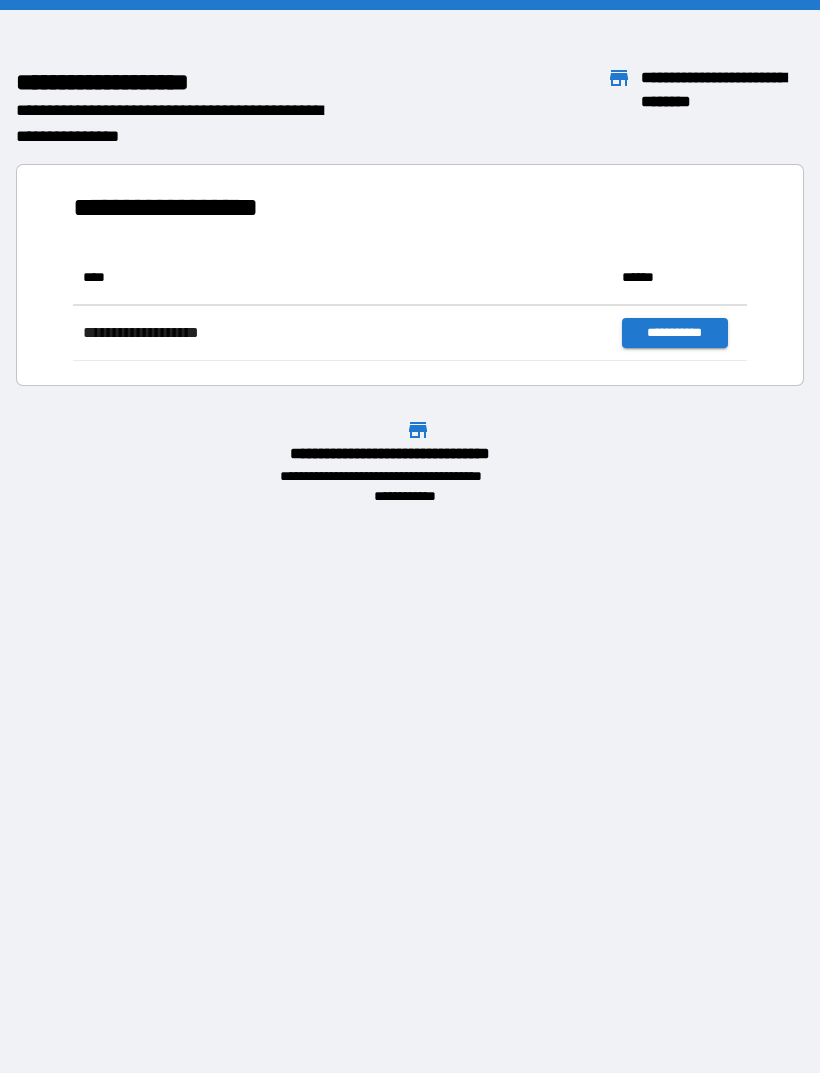scroll, scrollTop: 0, scrollLeft: 0, axis: both 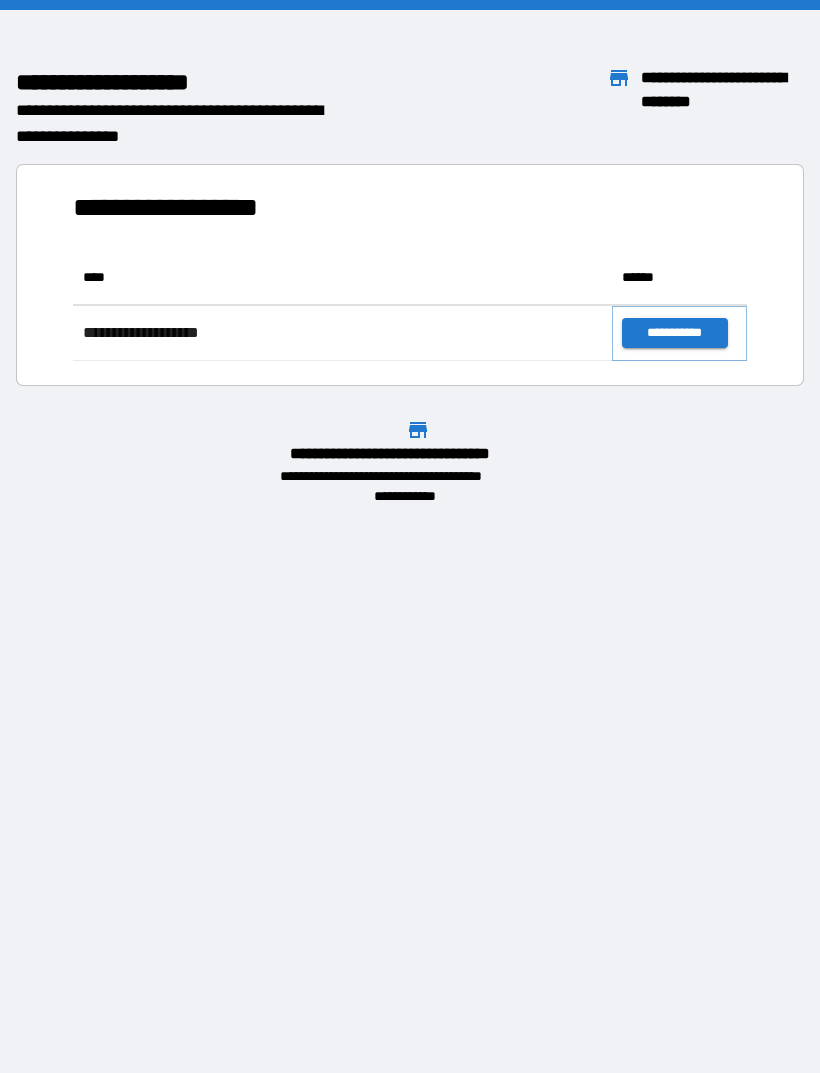 click on "**********" at bounding box center (674, 333) 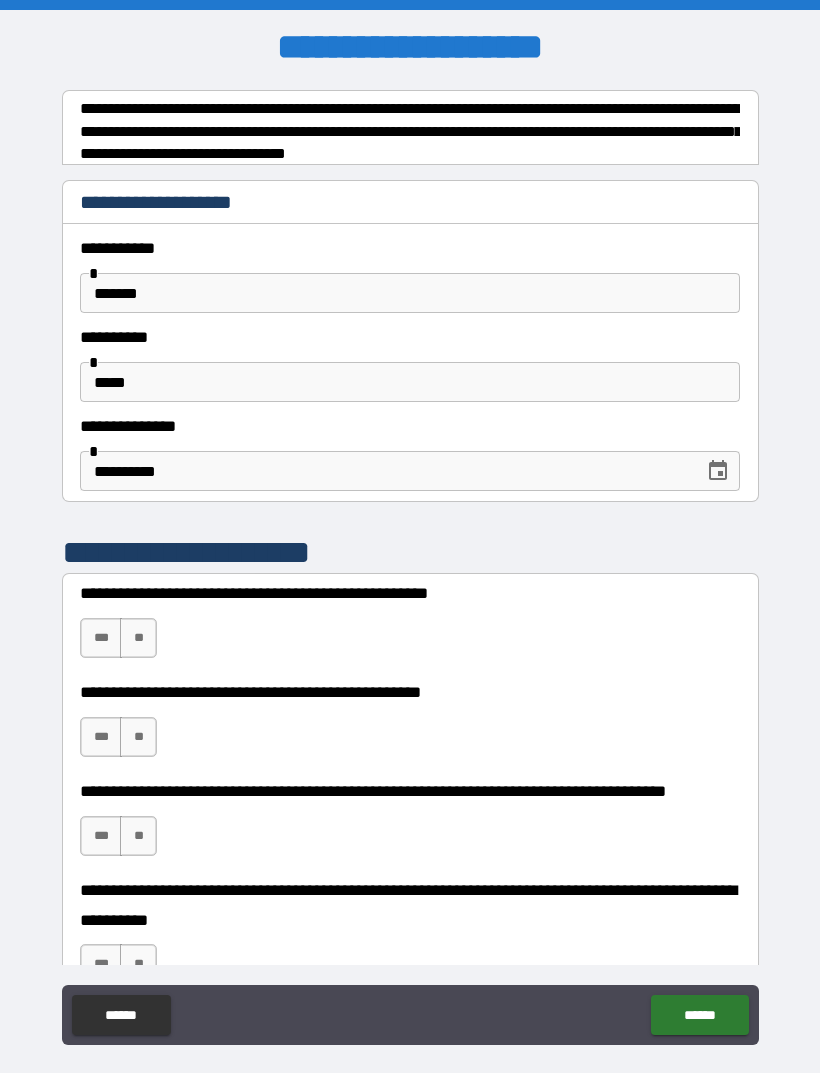click on "**" at bounding box center (138, 638) 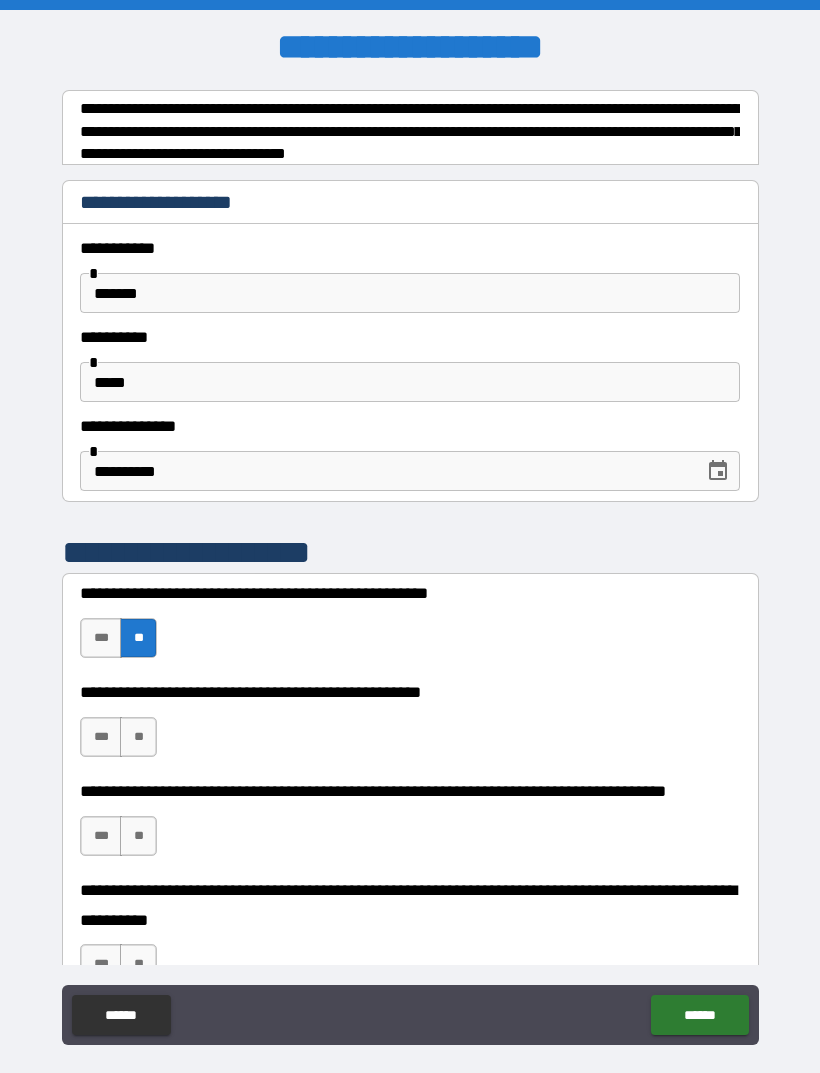 click on "**" at bounding box center [138, 836] 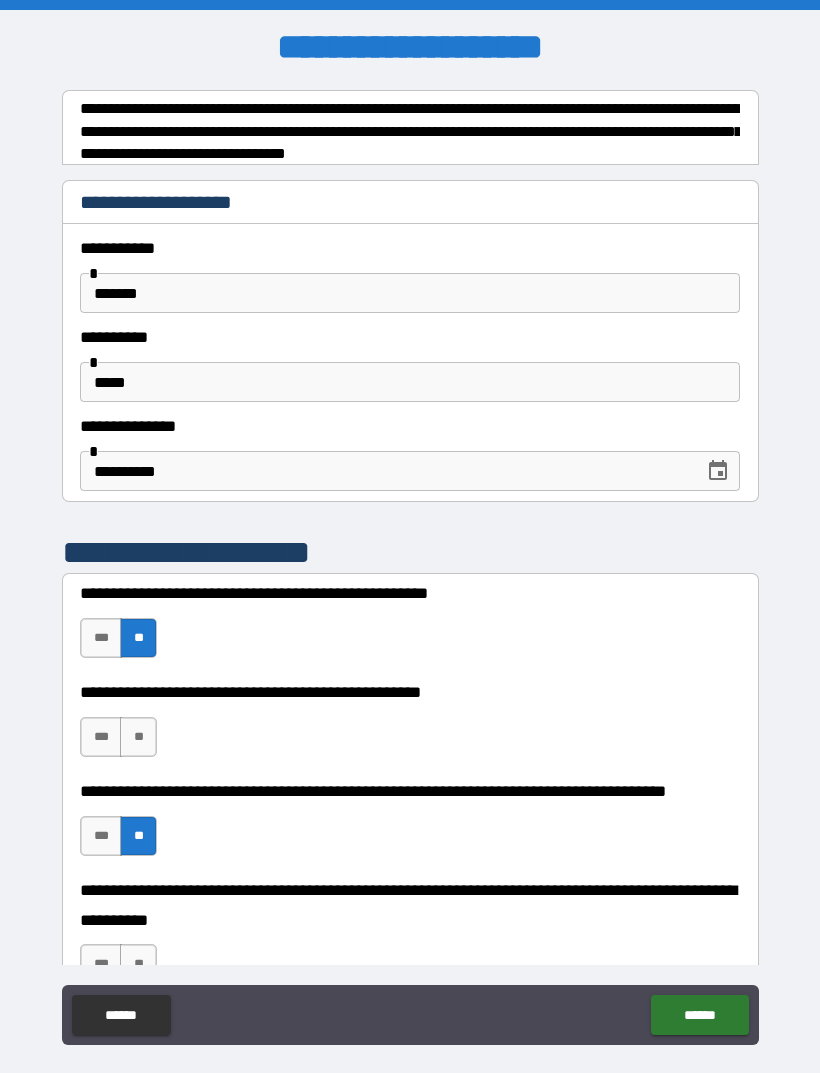 click on "**" at bounding box center [138, 737] 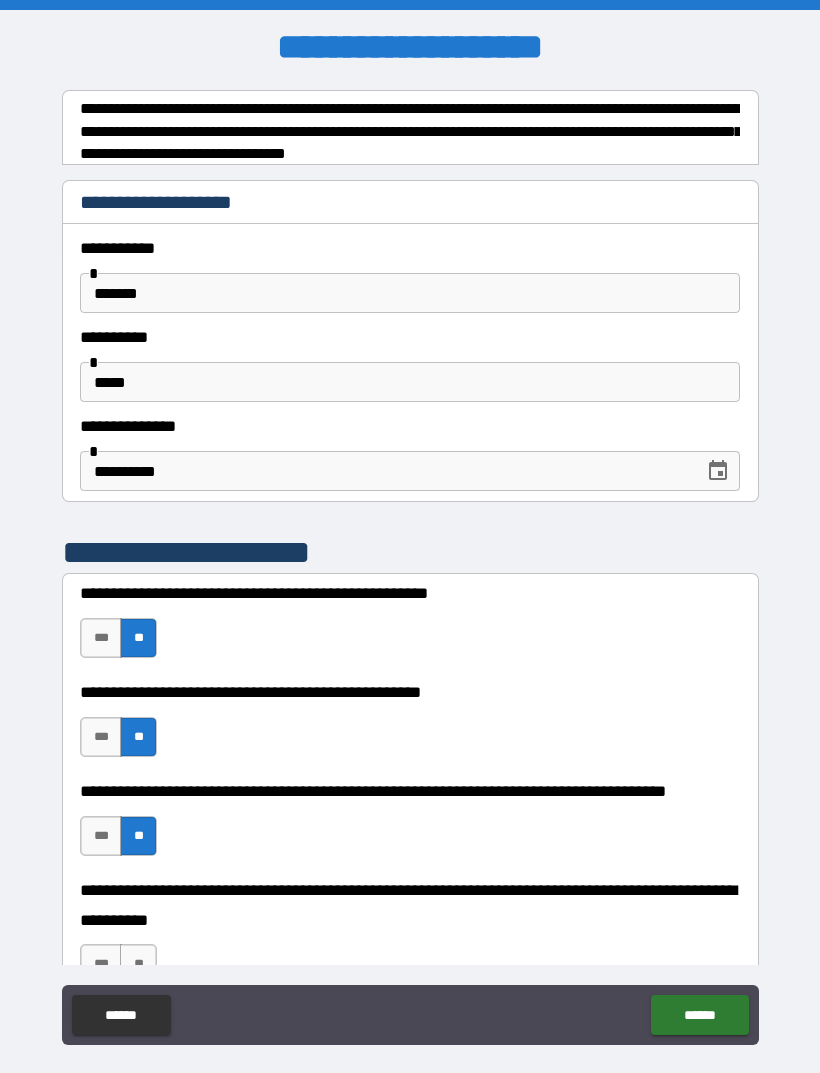 click on "**" at bounding box center [138, 964] 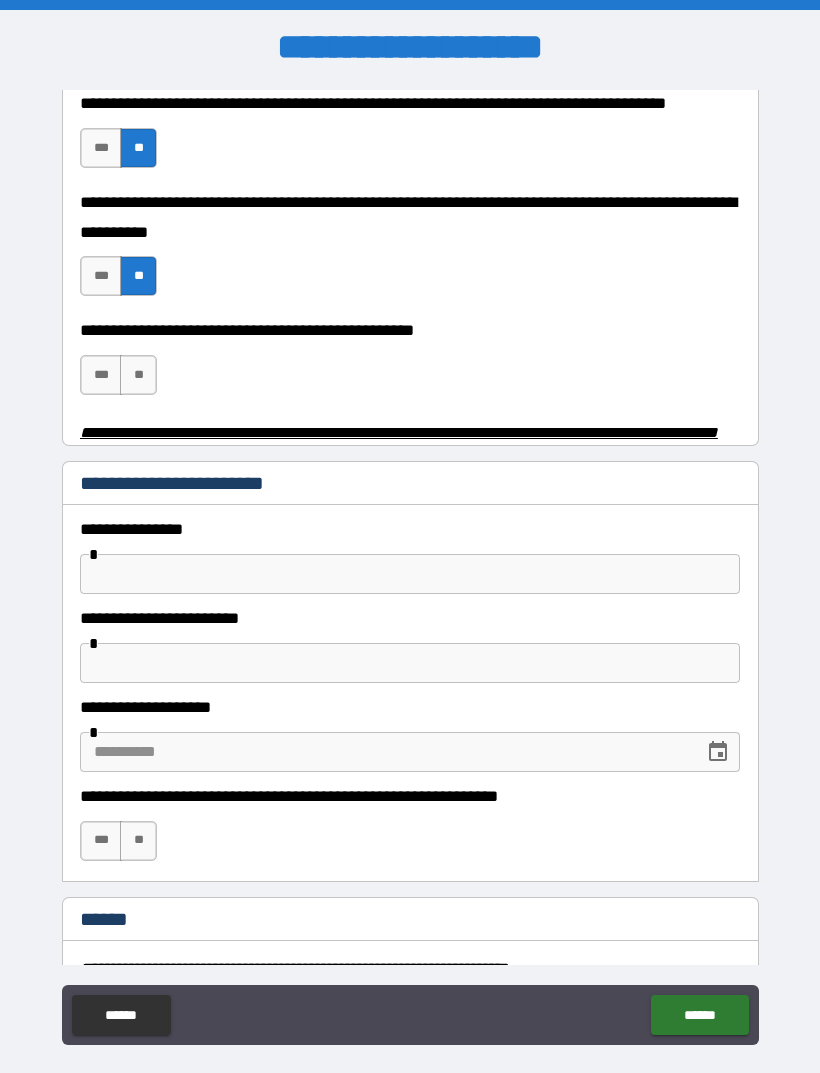 scroll, scrollTop: 688, scrollLeft: 0, axis: vertical 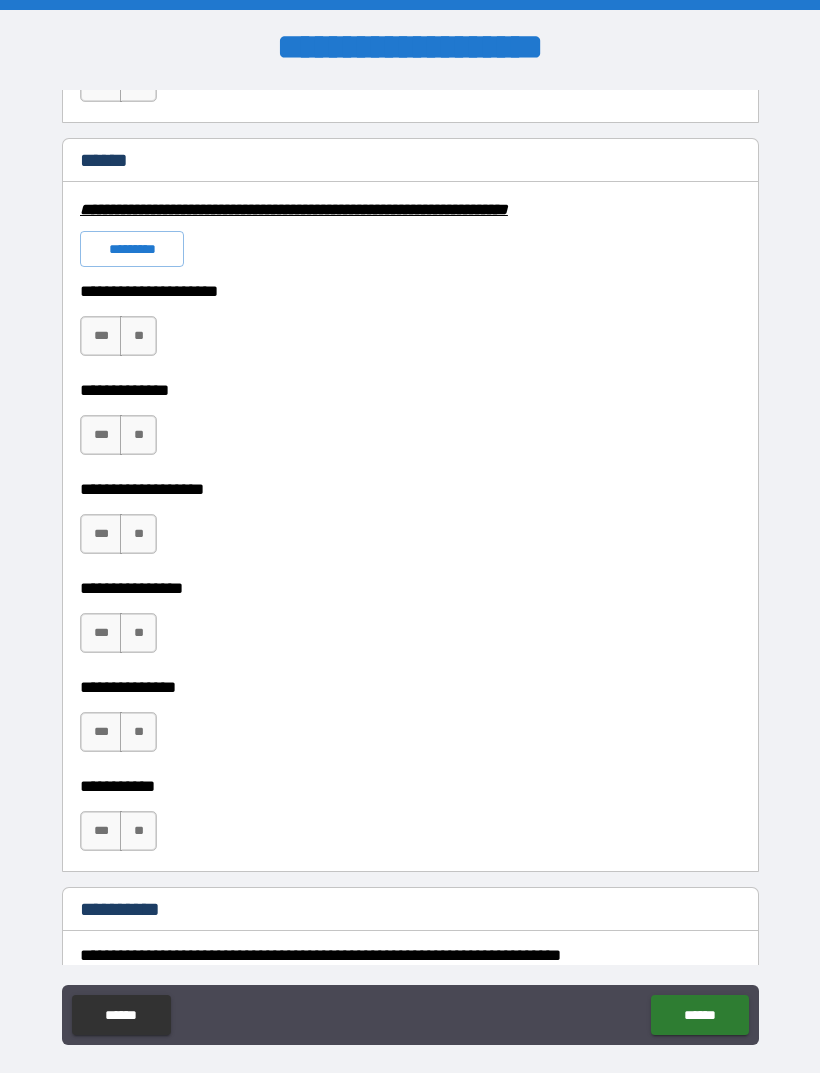 click on "**" at bounding box center (138, 336) 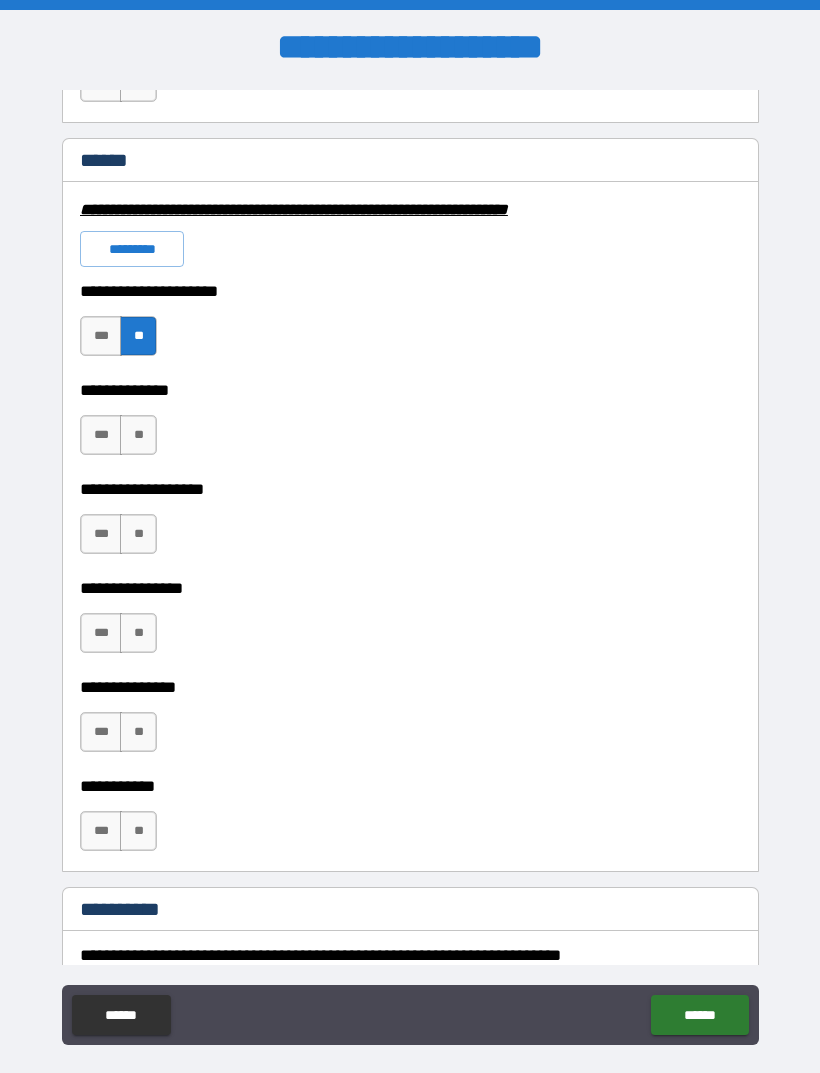 click on "**" at bounding box center (138, 435) 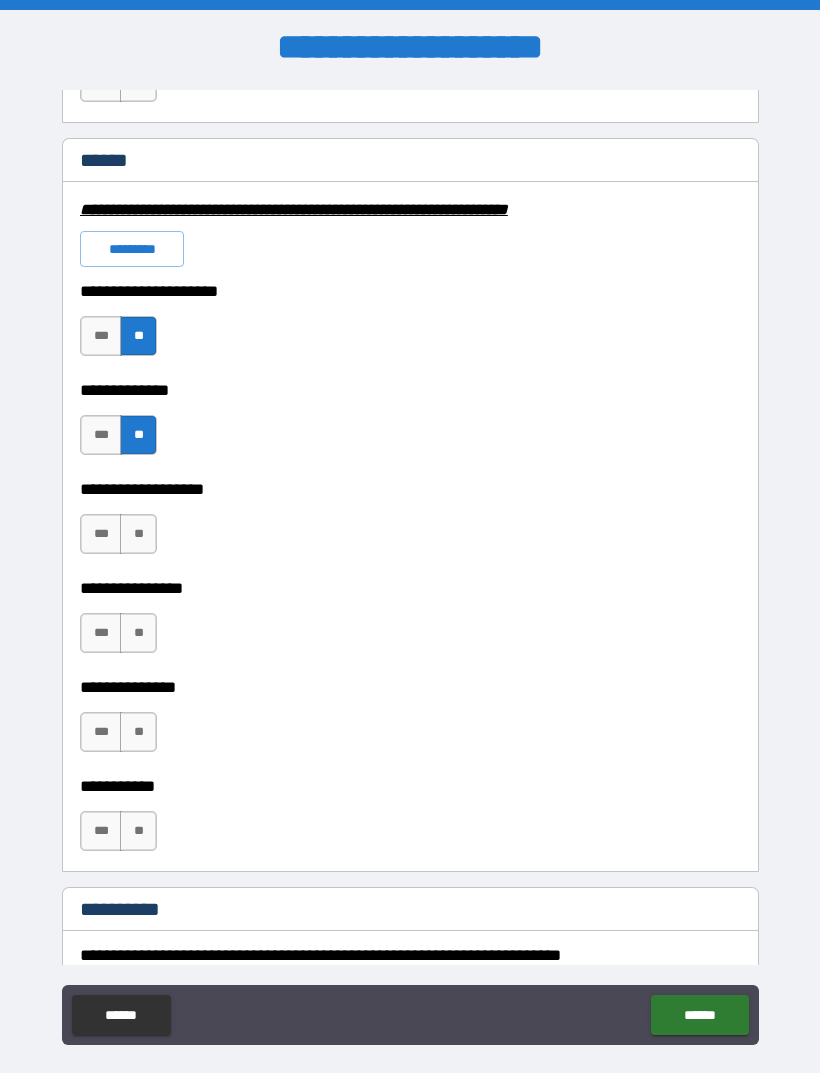 click on "**" at bounding box center [138, 534] 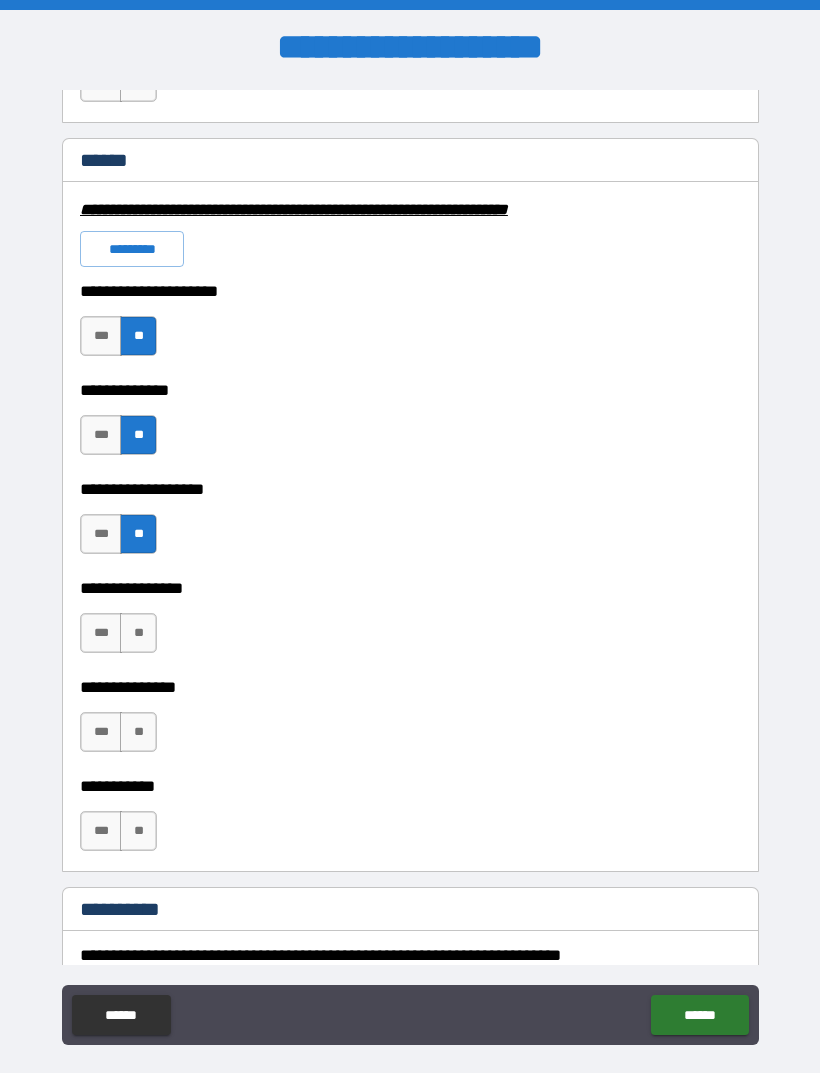 click on "**" at bounding box center [138, 633] 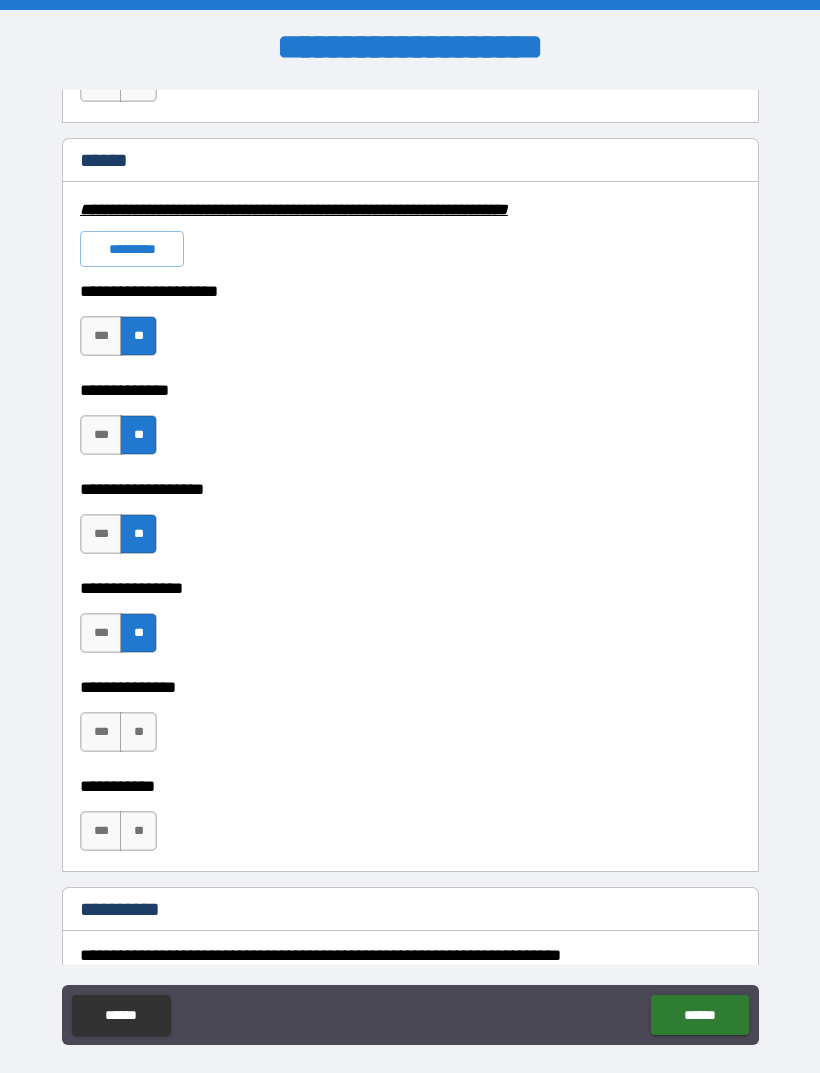 click on "**" at bounding box center [138, 732] 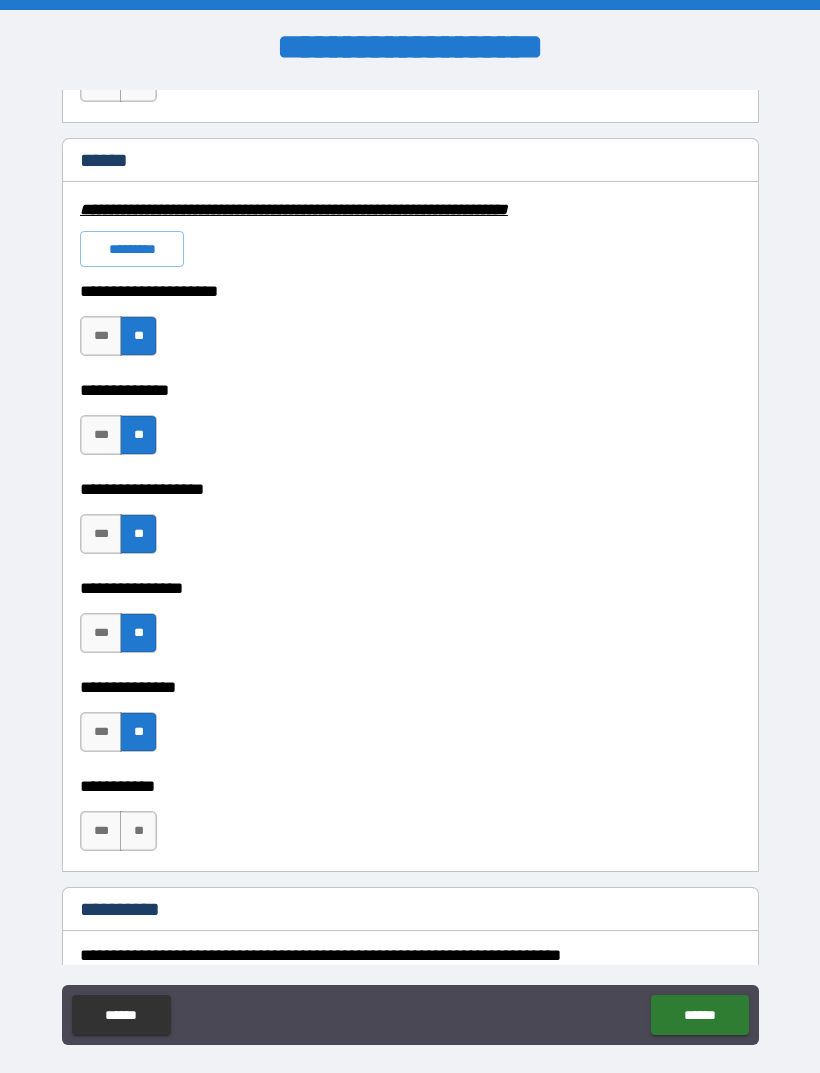 click on "**" at bounding box center [138, 831] 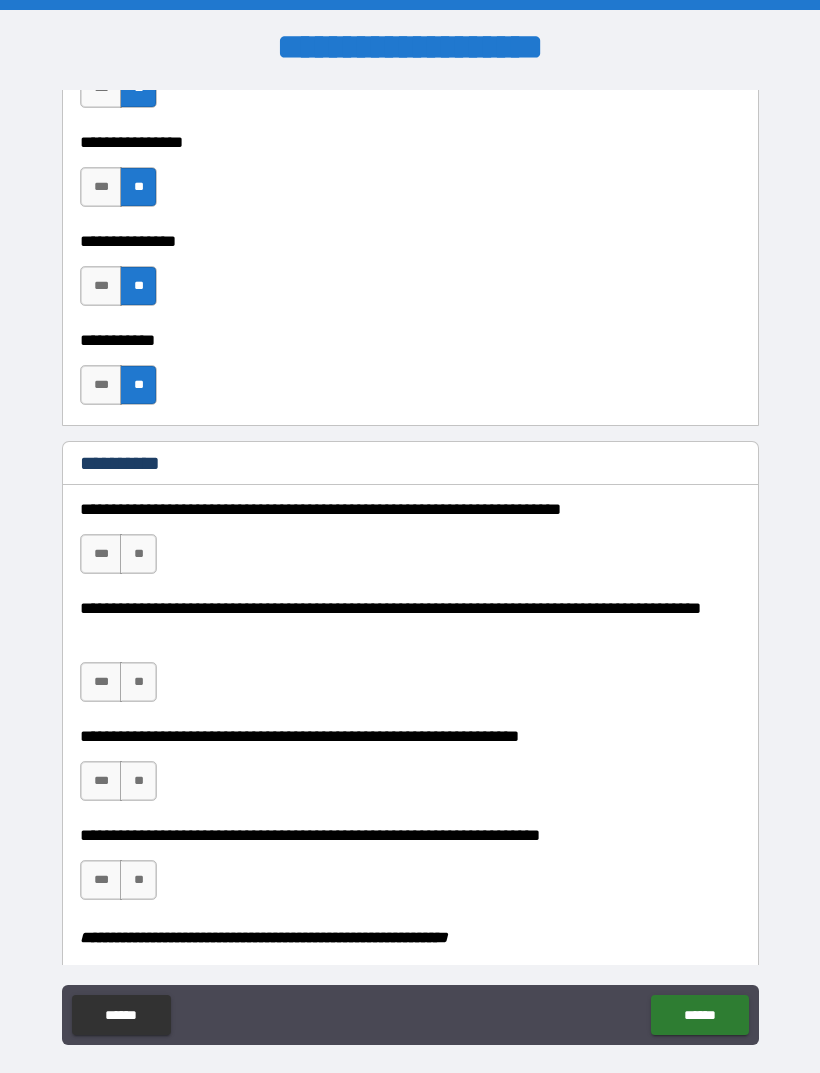 scroll, scrollTop: 1912, scrollLeft: 0, axis: vertical 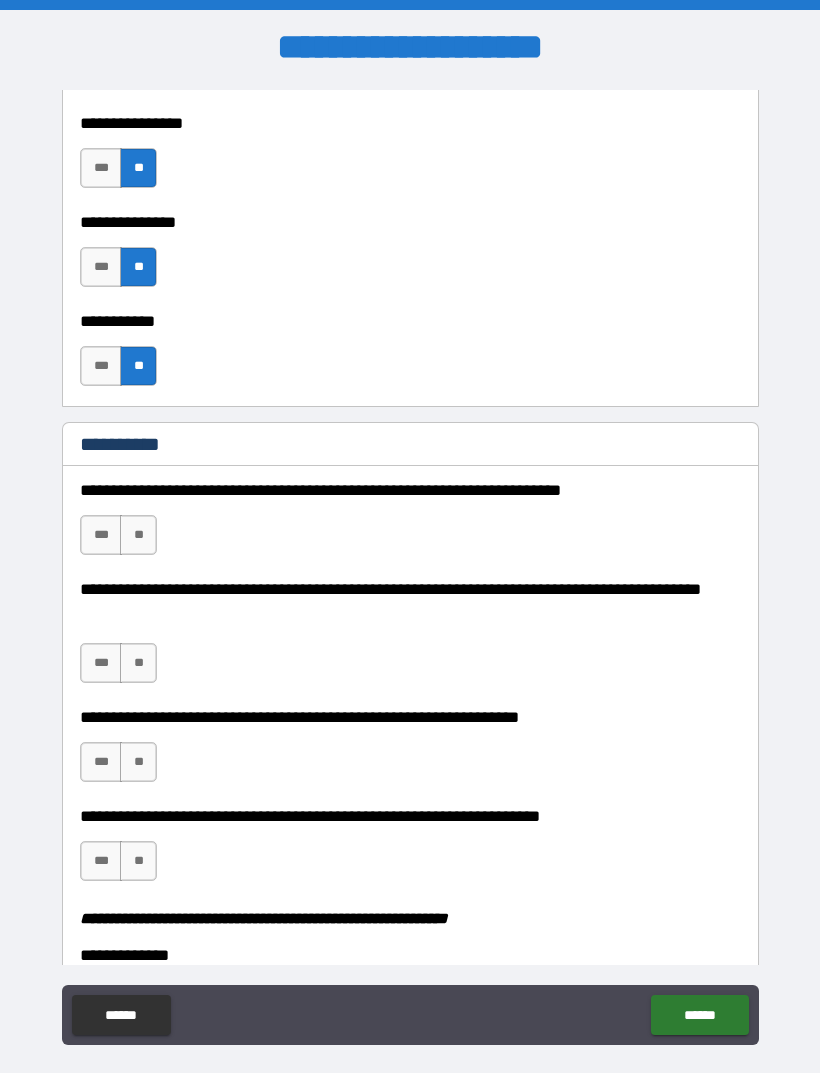 click on "**" at bounding box center [138, 535] 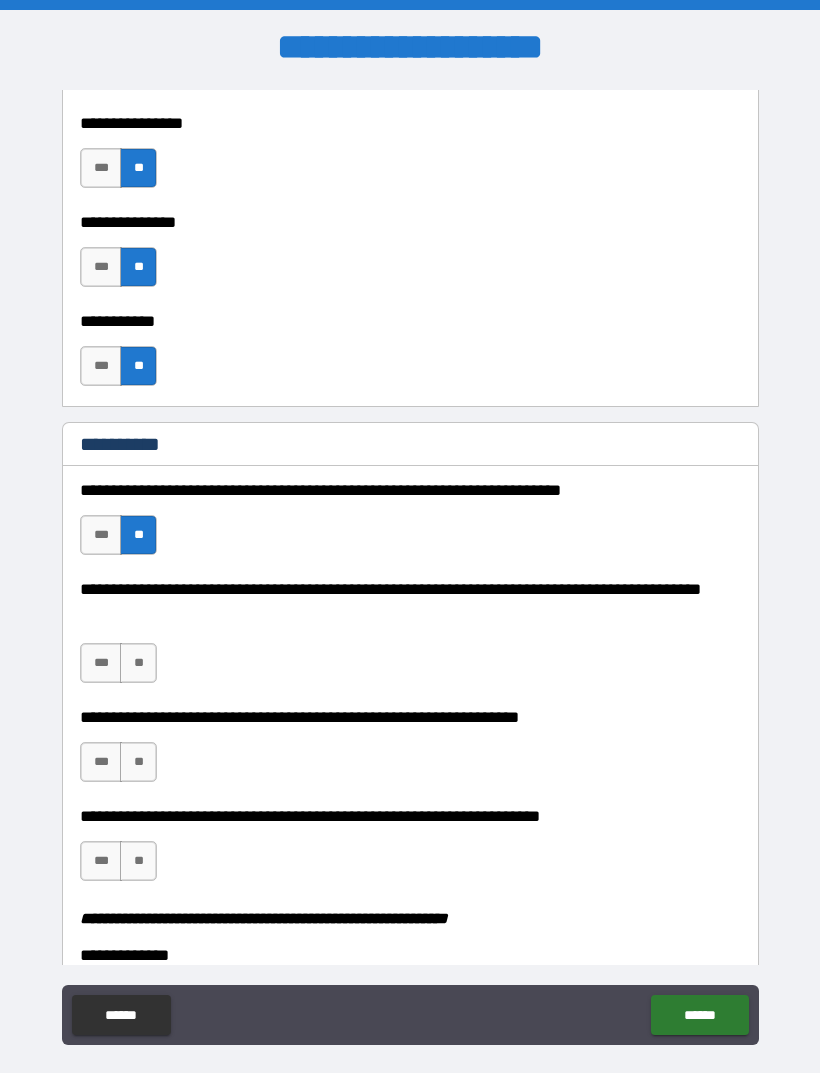 click on "**" at bounding box center [138, 663] 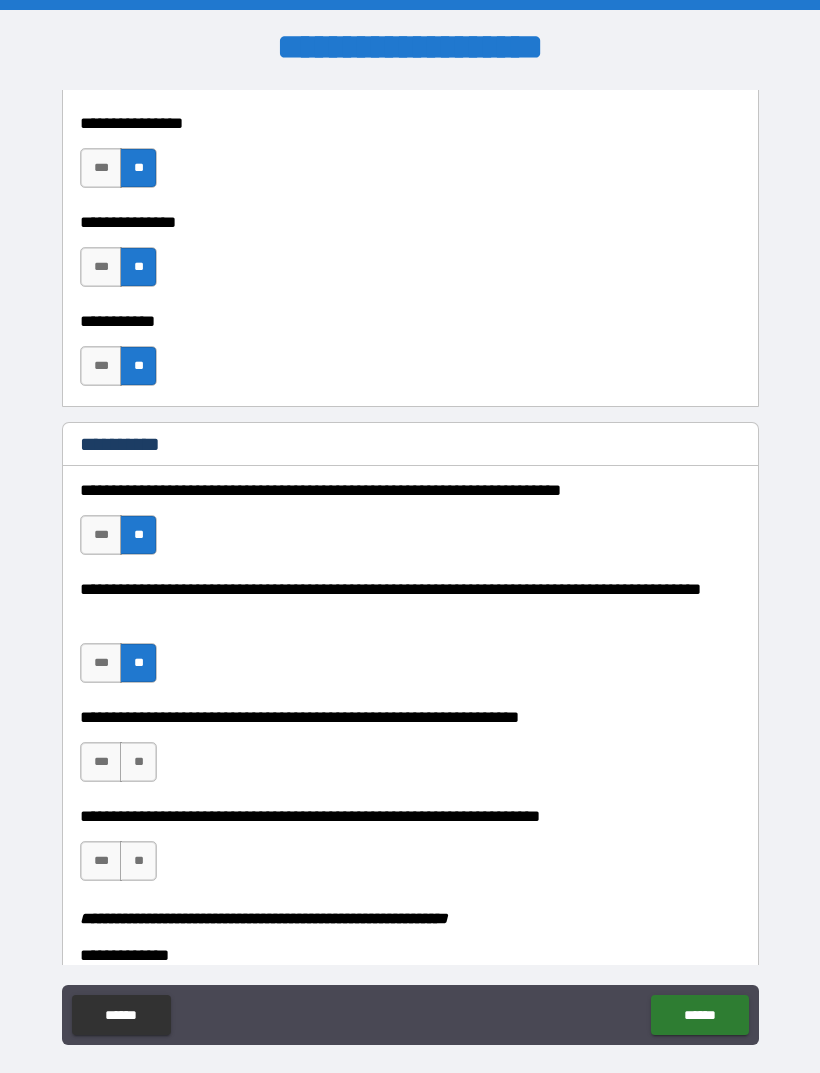 click on "**" at bounding box center (138, 762) 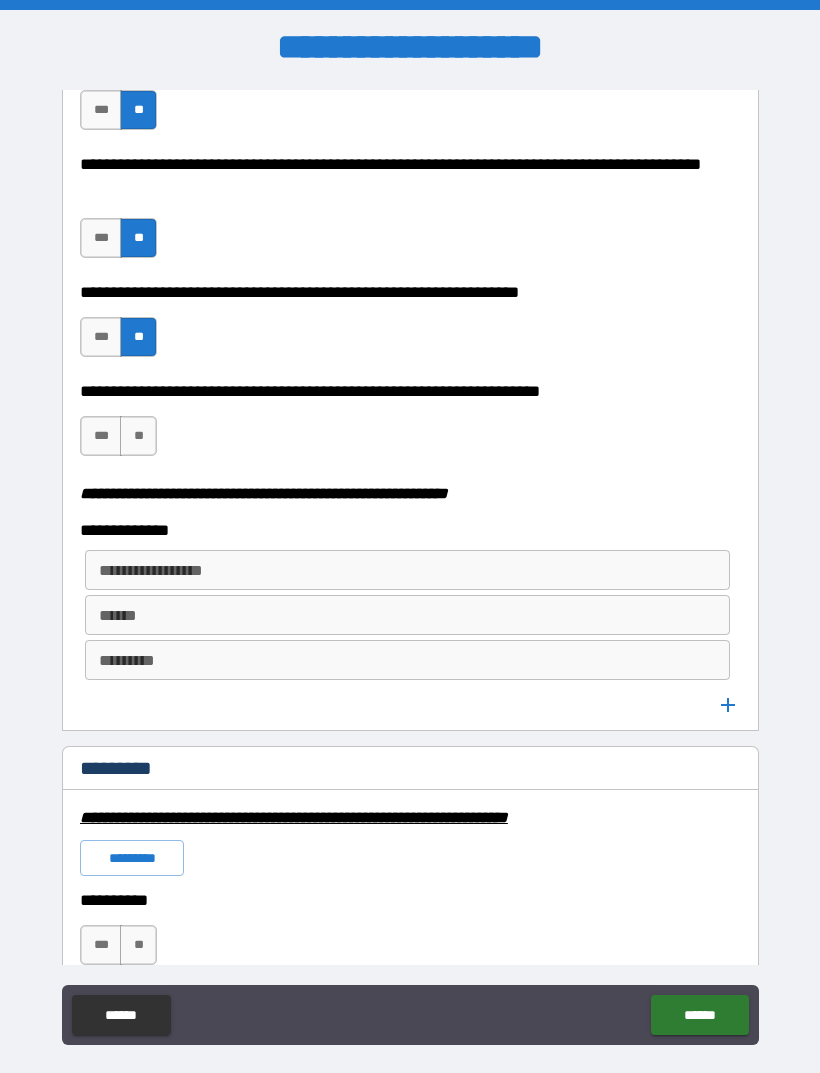 scroll, scrollTop: 2344, scrollLeft: 0, axis: vertical 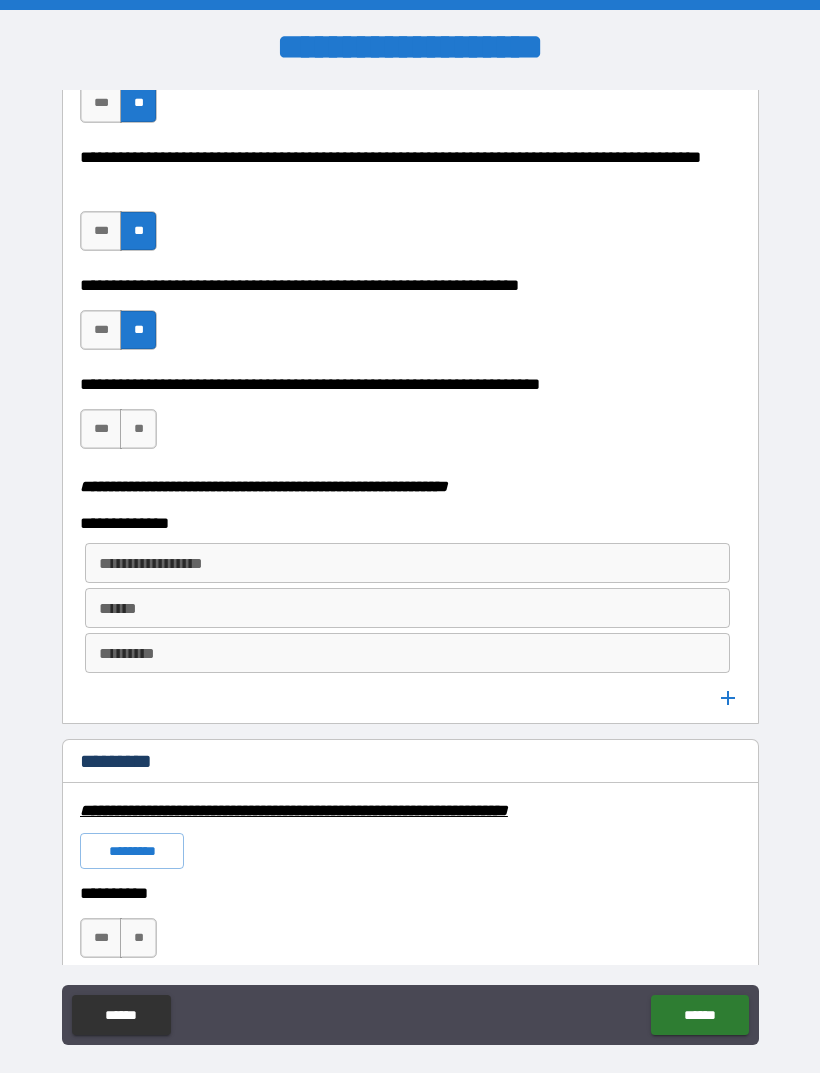 click on "**" at bounding box center (138, 429) 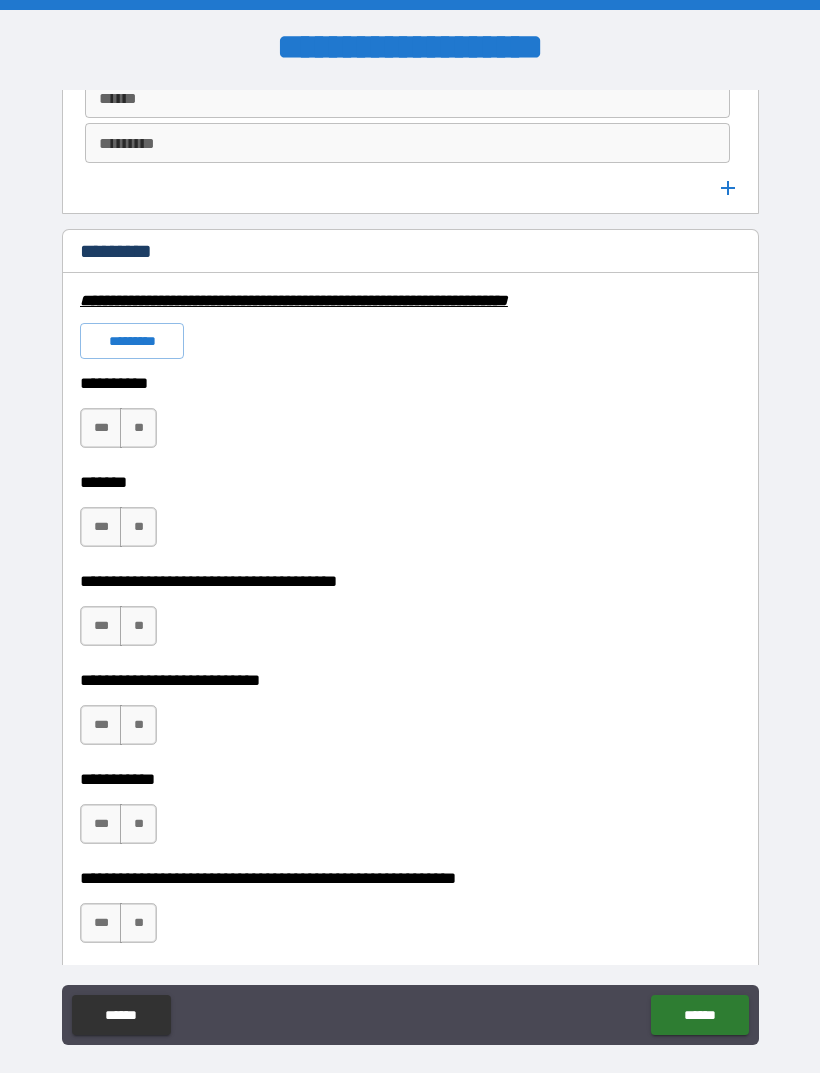 scroll, scrollTop: 2853, scrollLeft: 0, axis: vertical 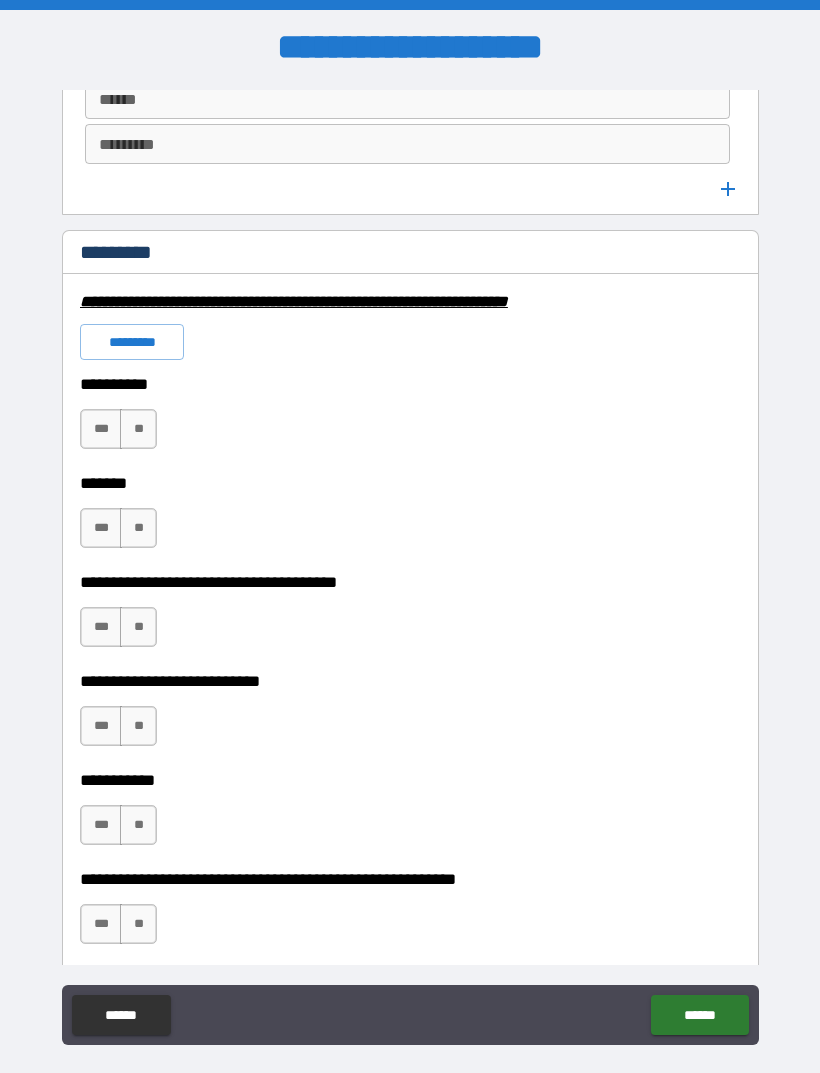 click on "**" at bounding box center (138, 429) 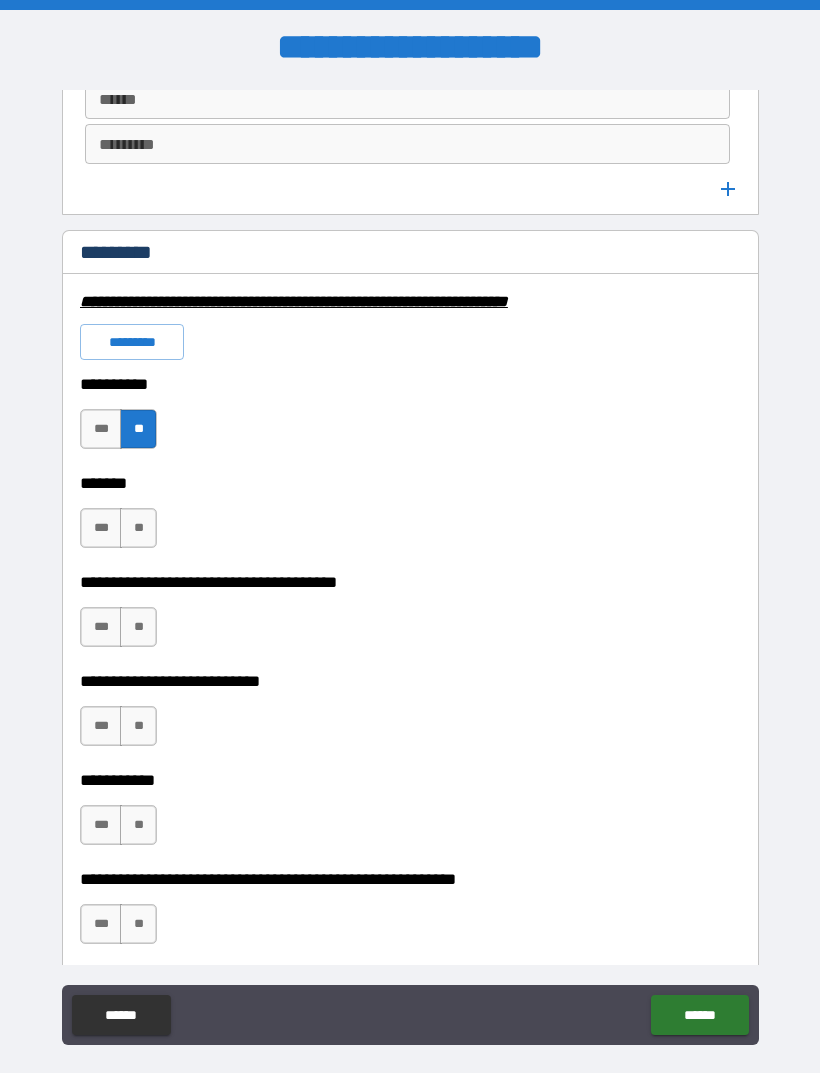 click on "**" at bounding box center (138, 528) 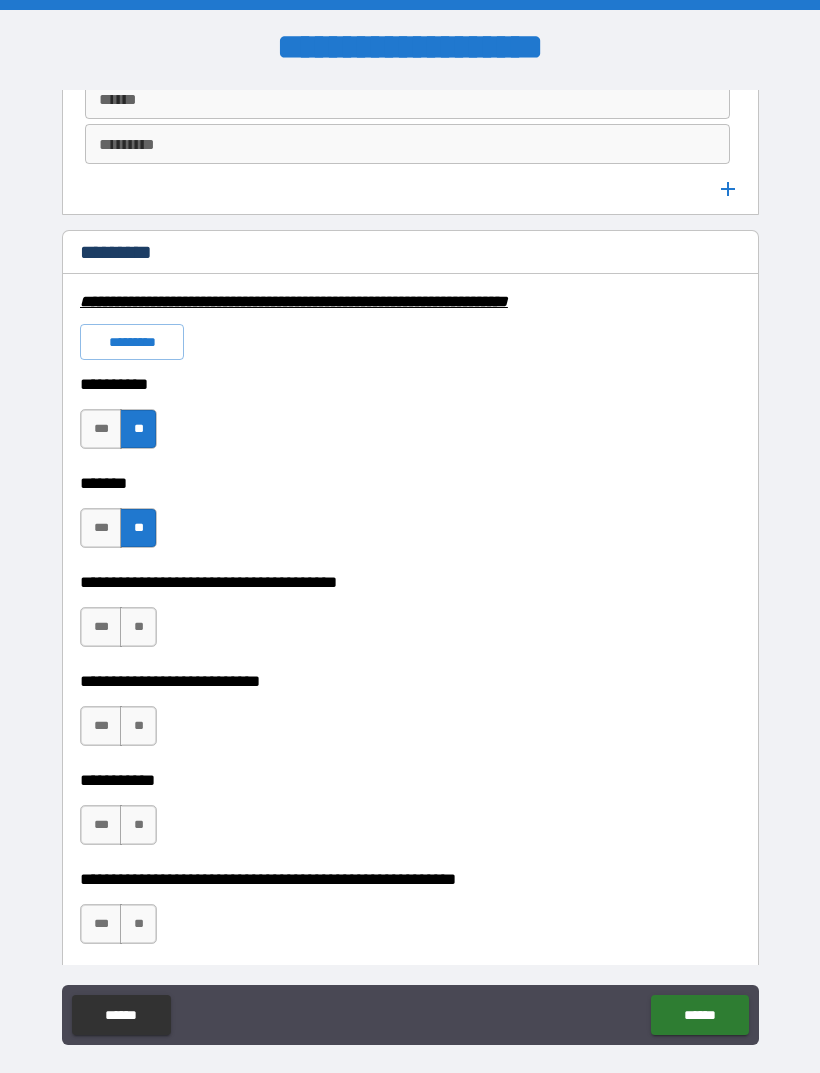 click on "**" at bounding box center [138, 627] 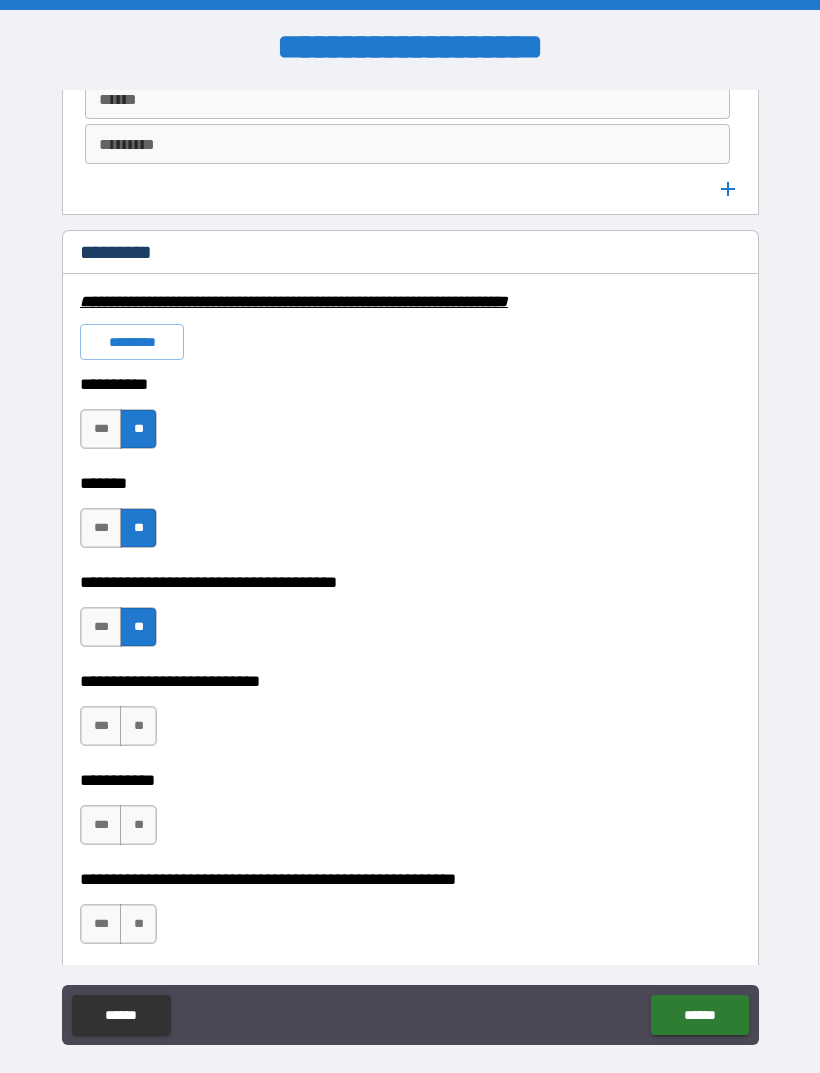 click on "**" at bounding box center [138, 726] 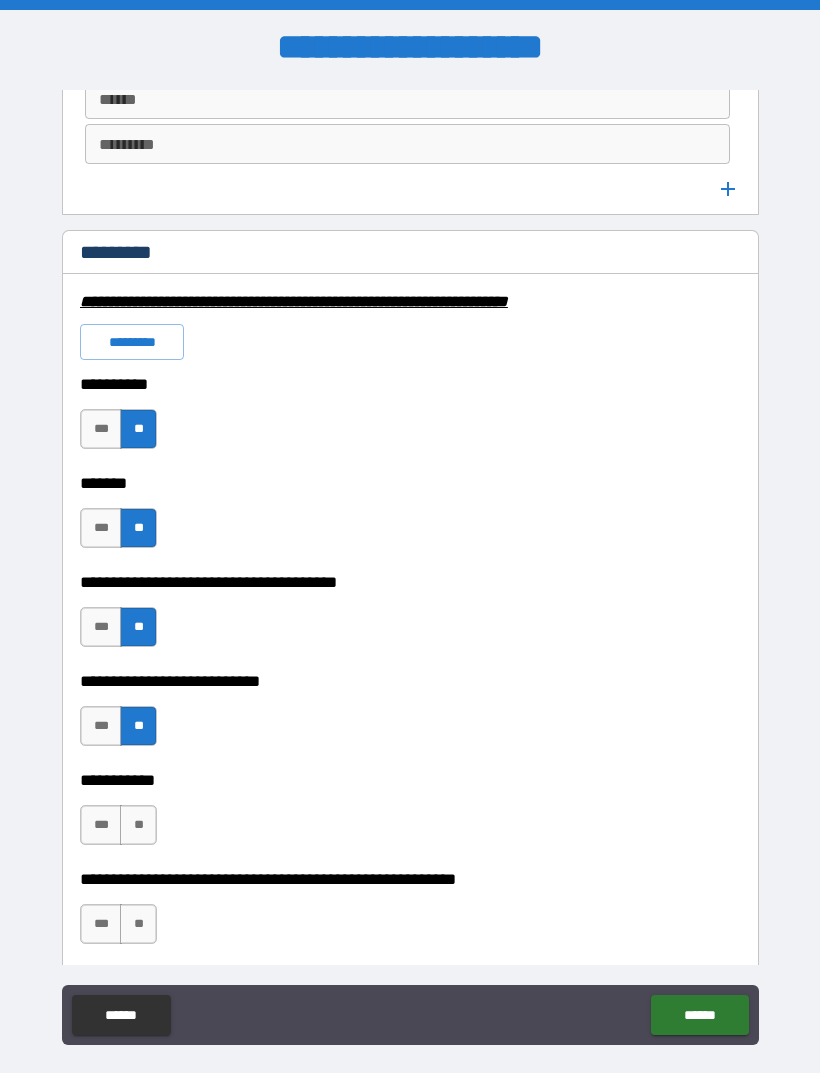 click on "**" at bounding box center [138, 825] 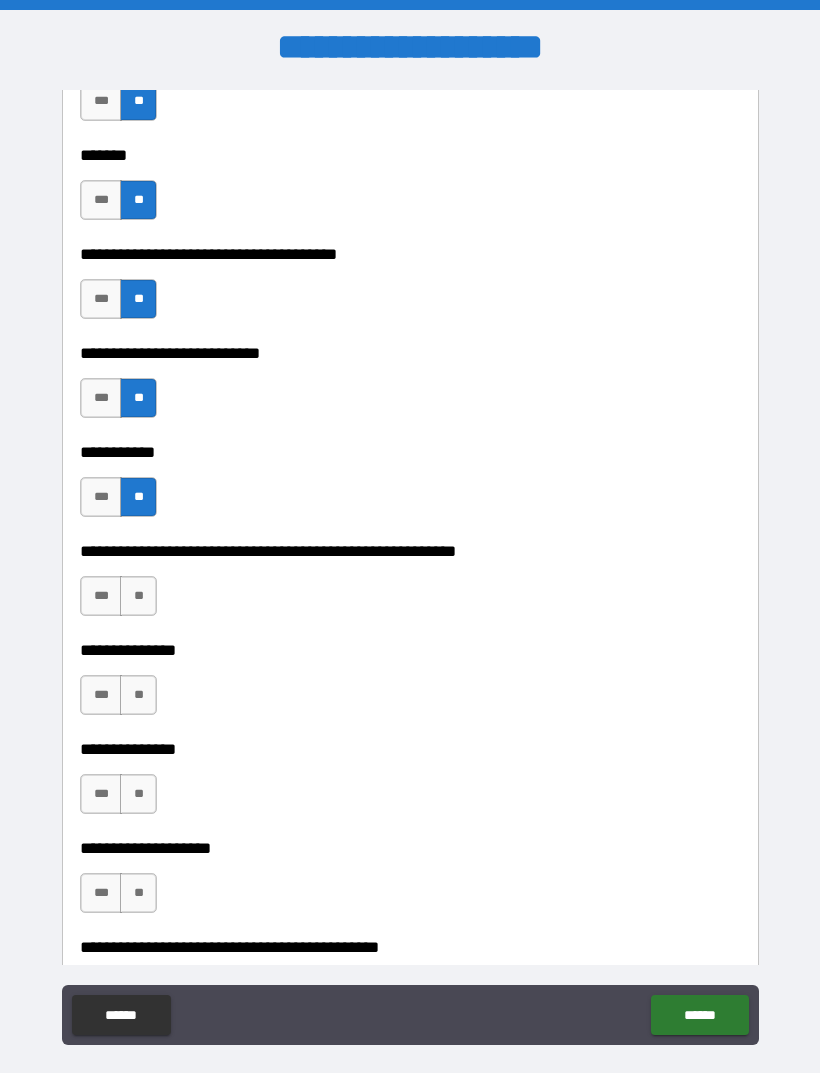 scroll, scrollTop: 3213, scrollLeft: 0, axis: vertical 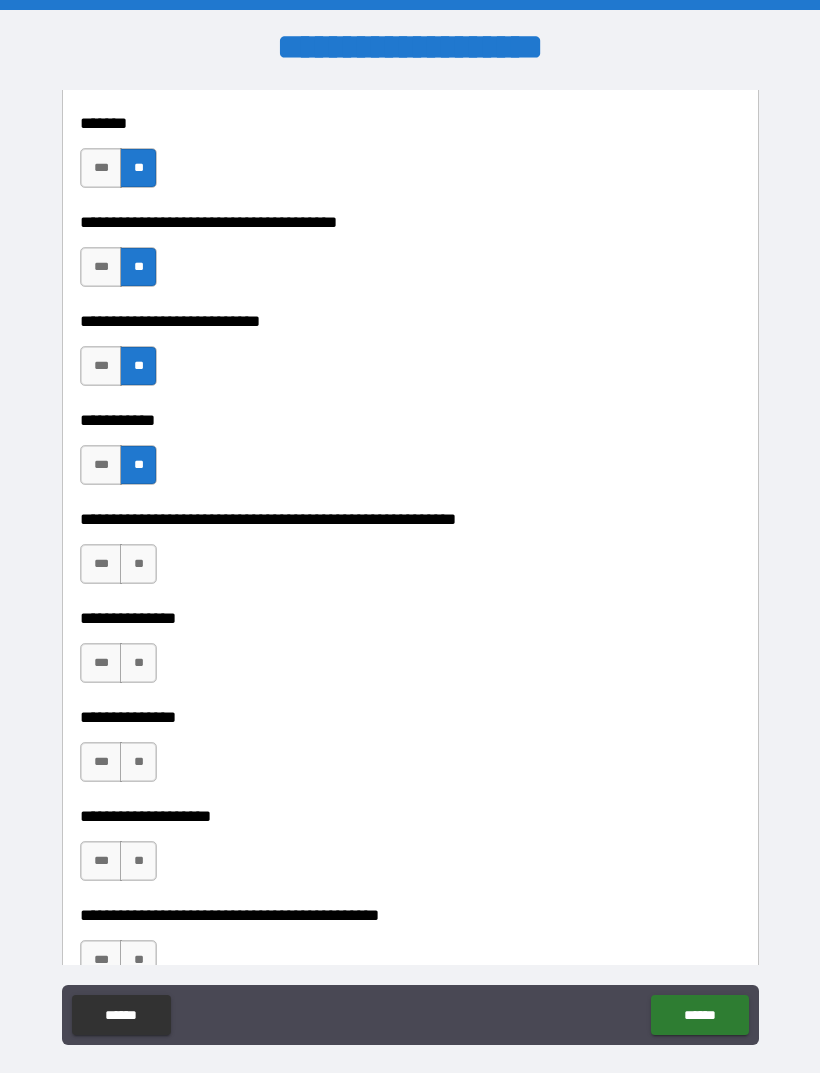 click on "***" at bounding box center [101, 564] 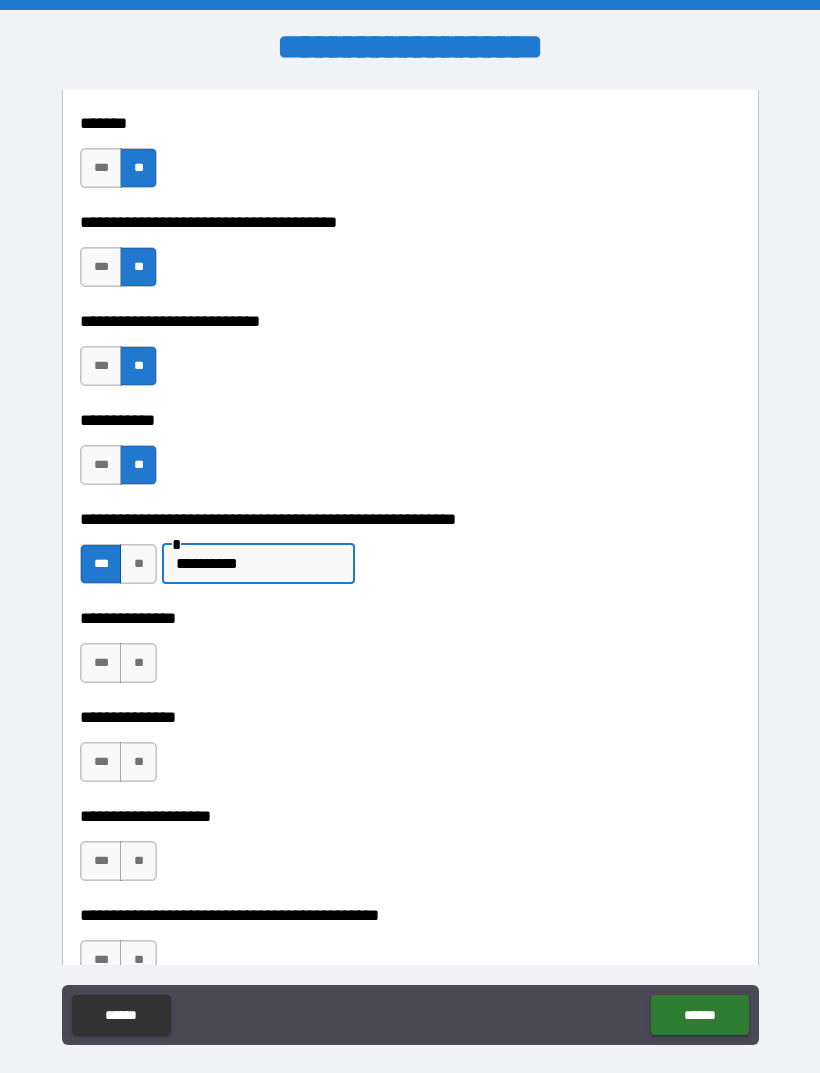 type on "**********" 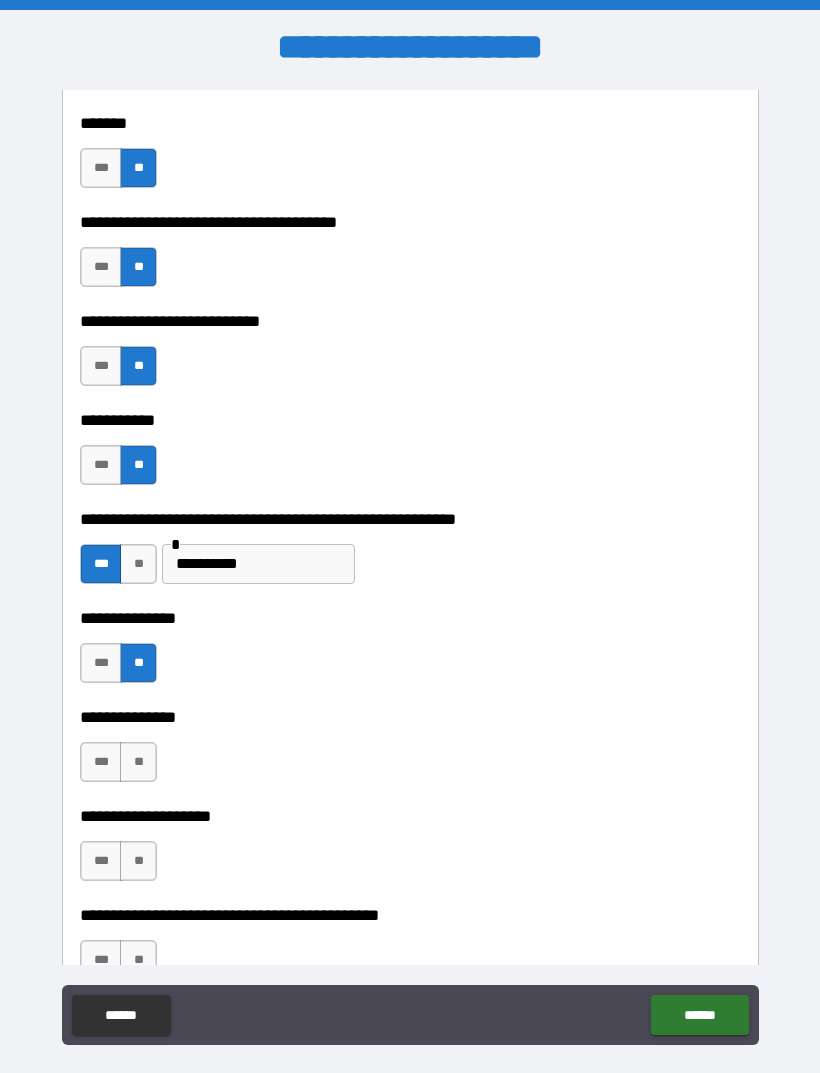 click on "**" at bounding box center [138, 762] 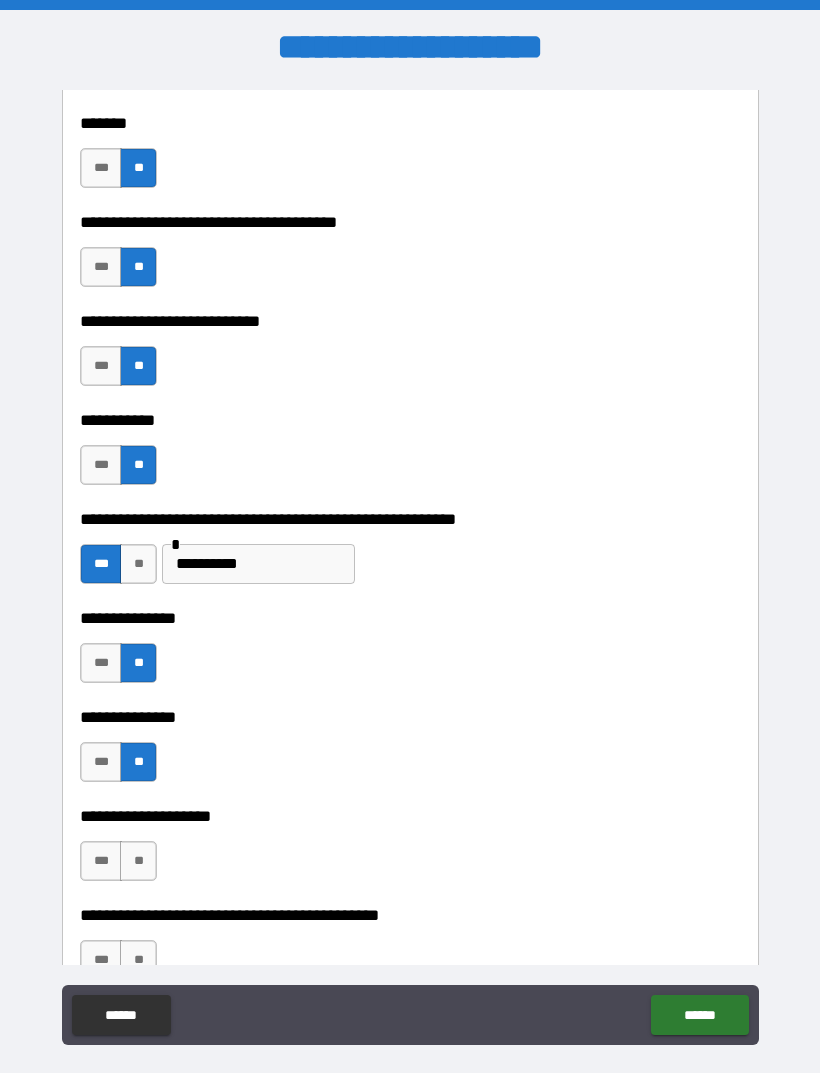 click on "**" at bounding box center [138, 861] 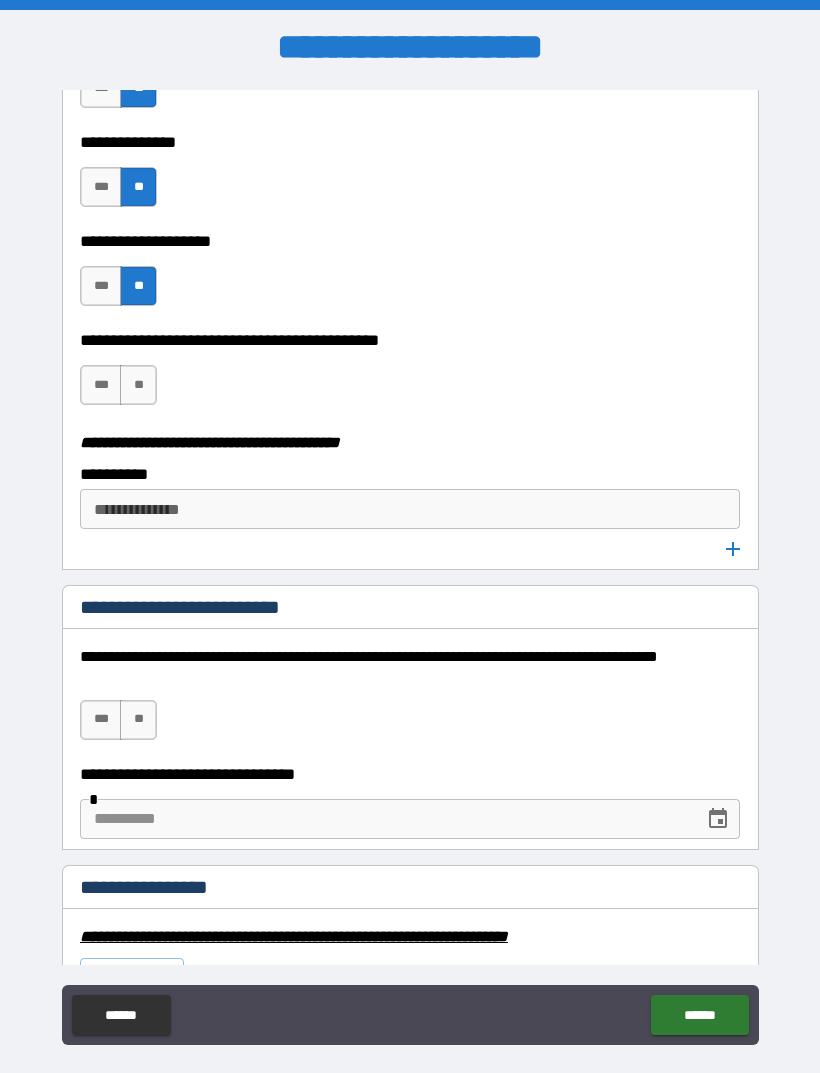 scroll, scrollTop: 3799, scrollLeft: 0, axis: vertical 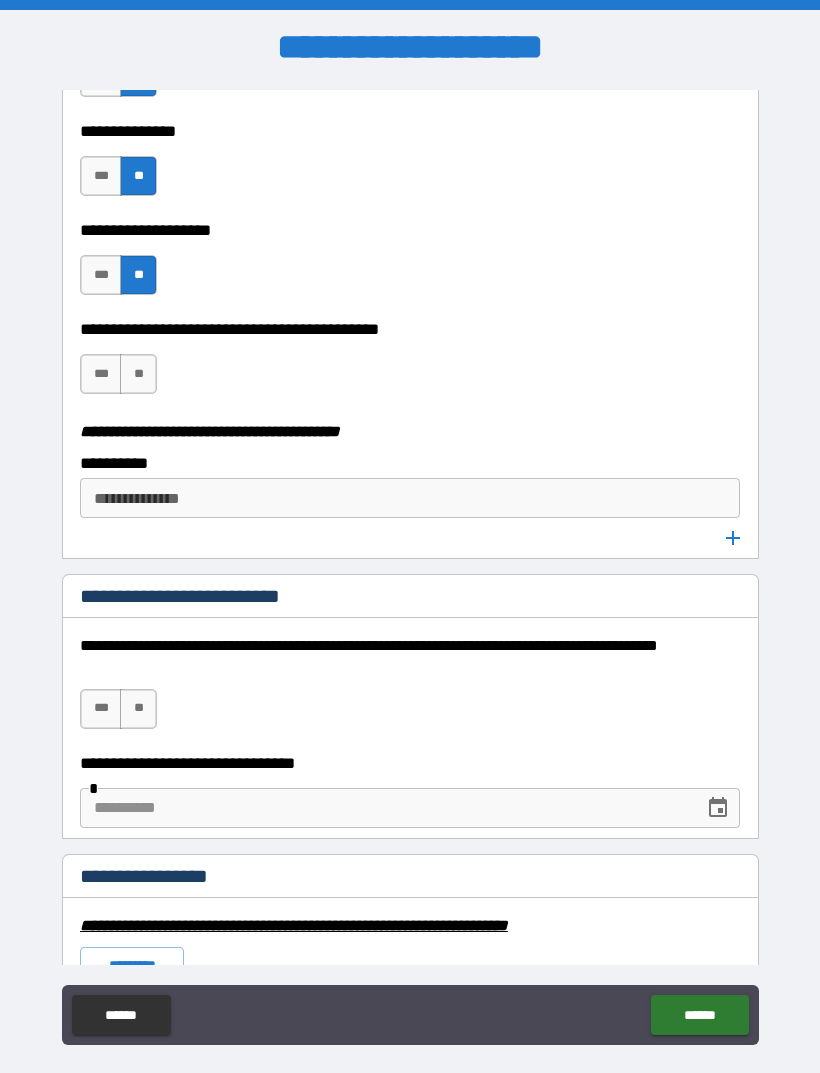 click on "**" at bounding box center (138, 374) 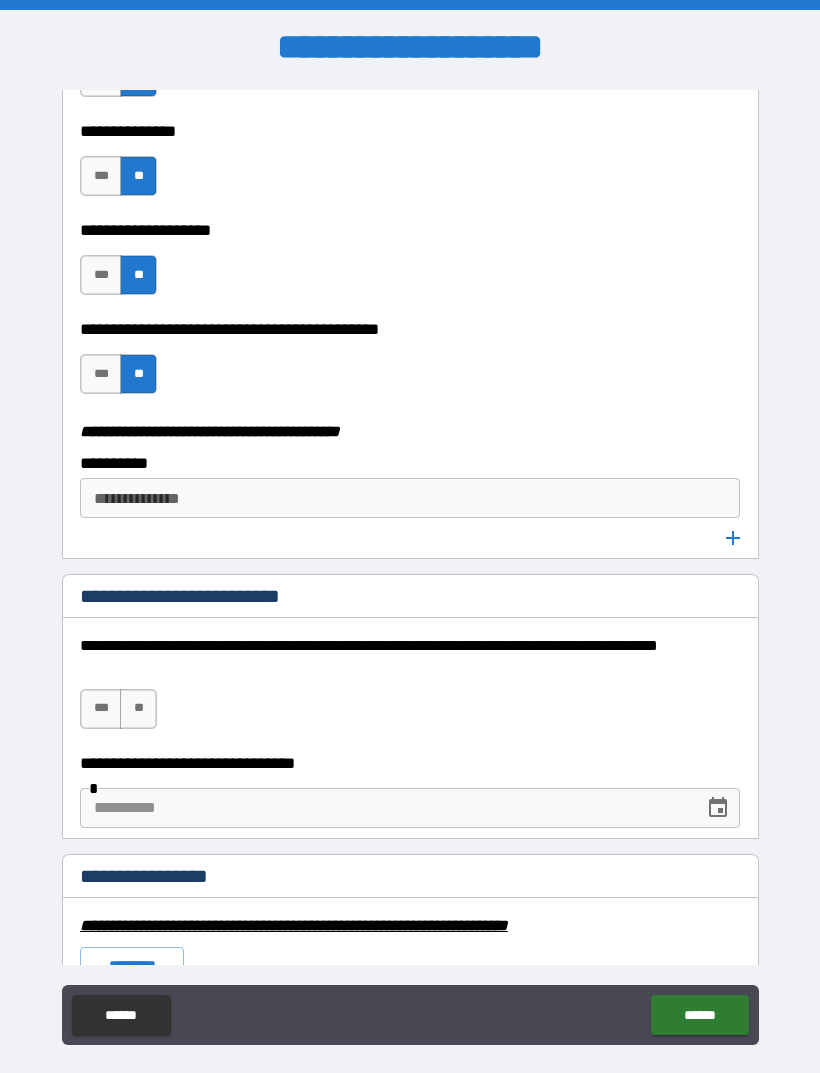 click on "**" at bounding box center [138, 709] 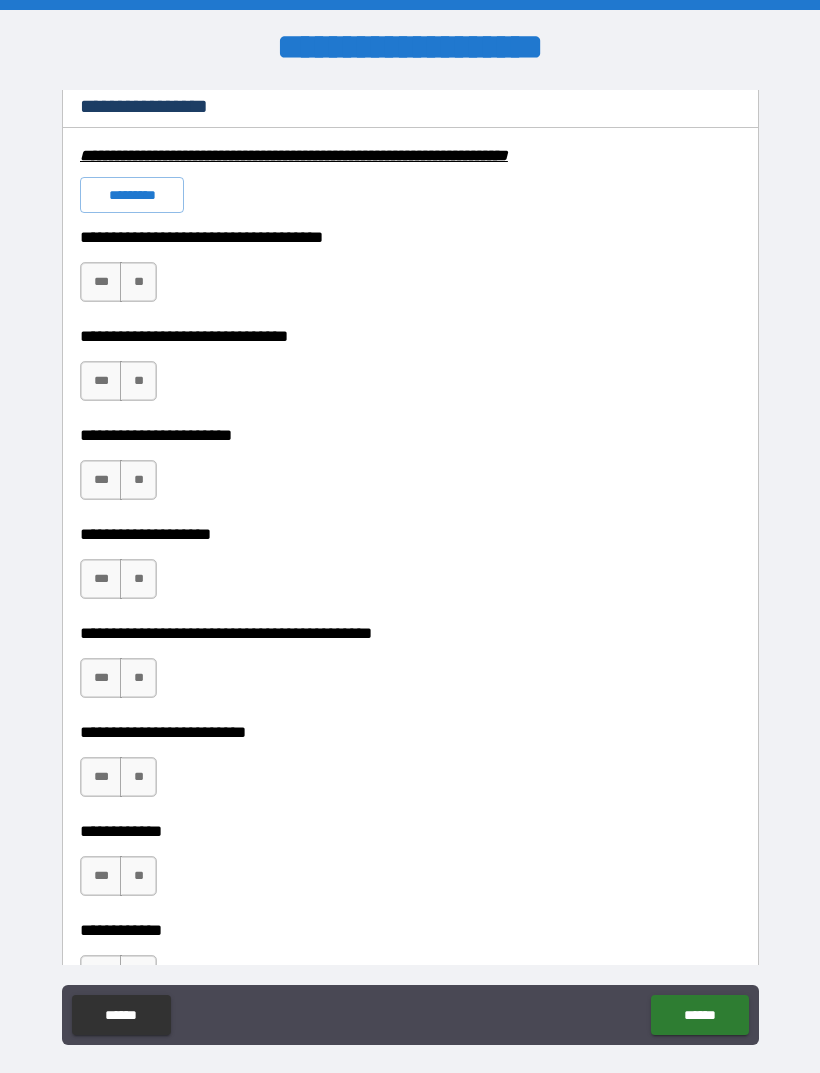 scroll, scrollTop: 4573, scrollLeft: 0, axis: vertical 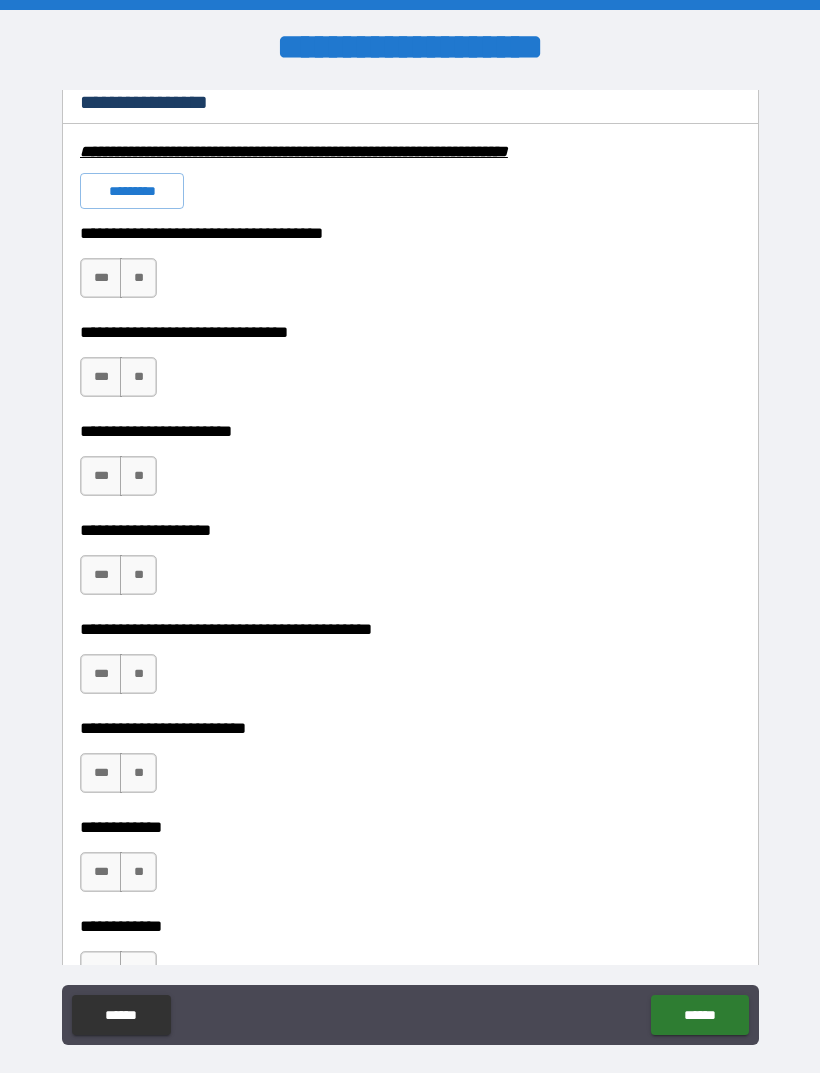 click on "*********" at bounding box center (132, 191) 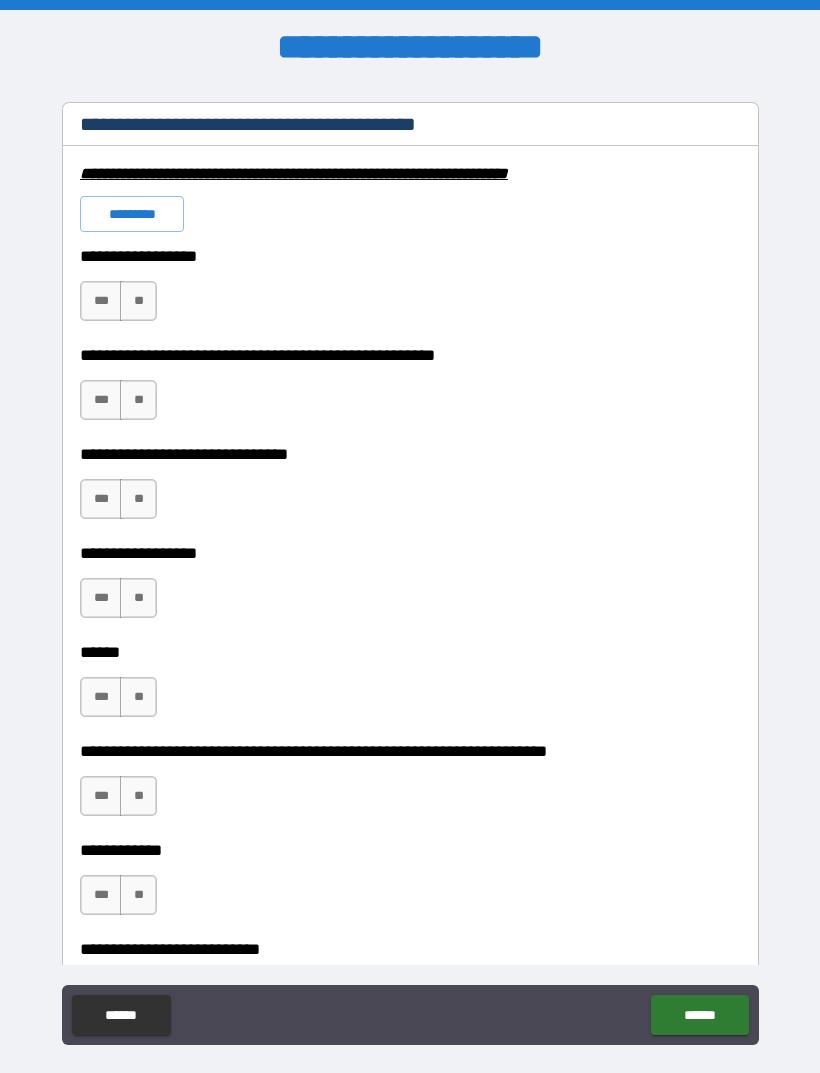 scroll, scrollTop: 6091, scrollLeft: 0, axis: vertical 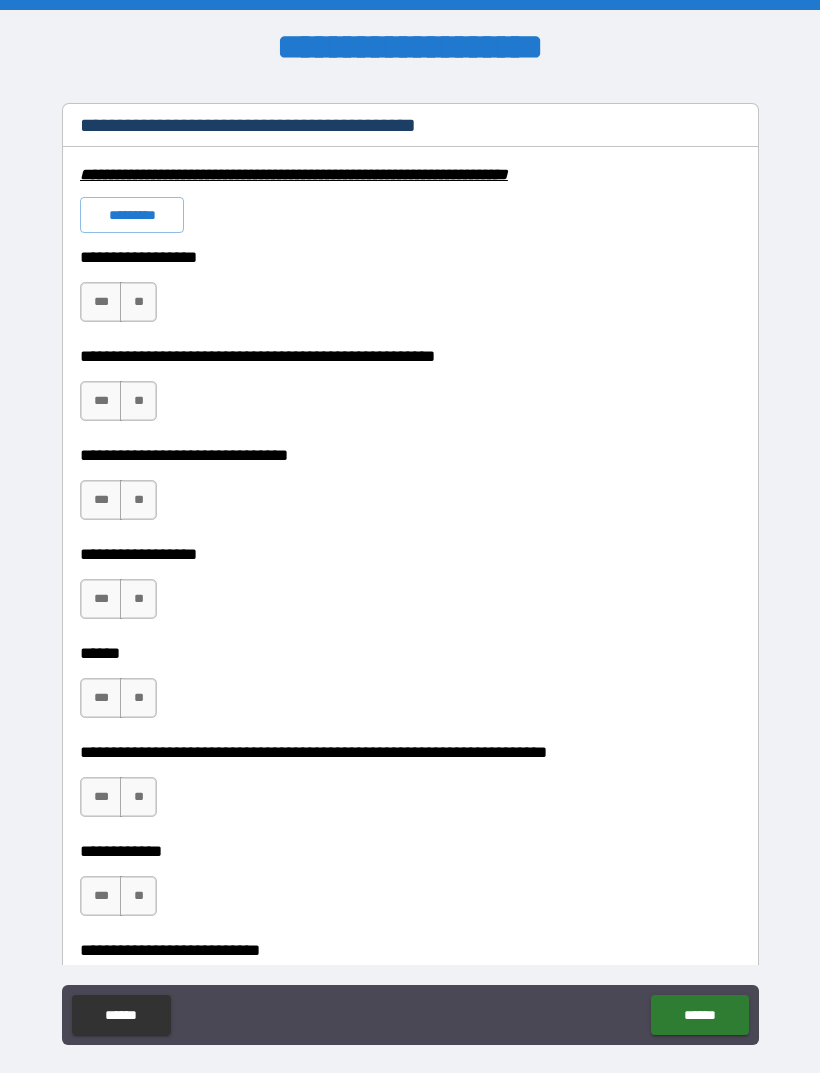 click on "**" at bounding box center (138, 302) 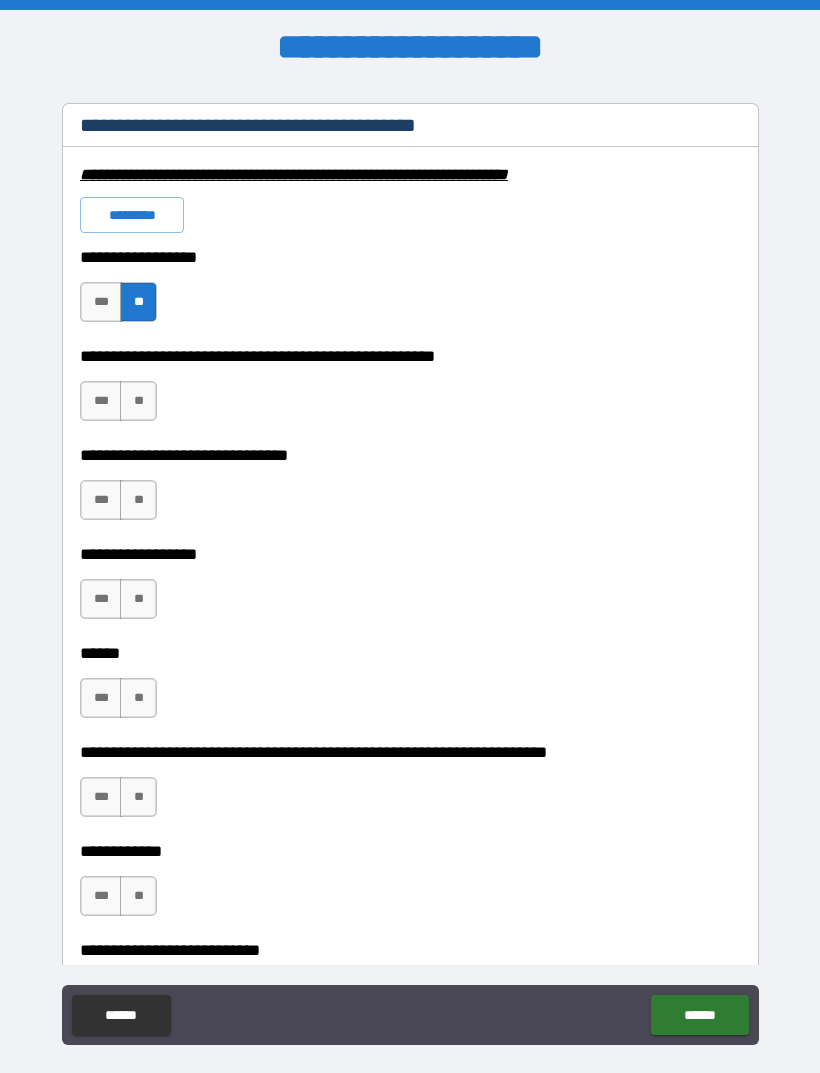 click on "**" at bounding box center (138, 401) 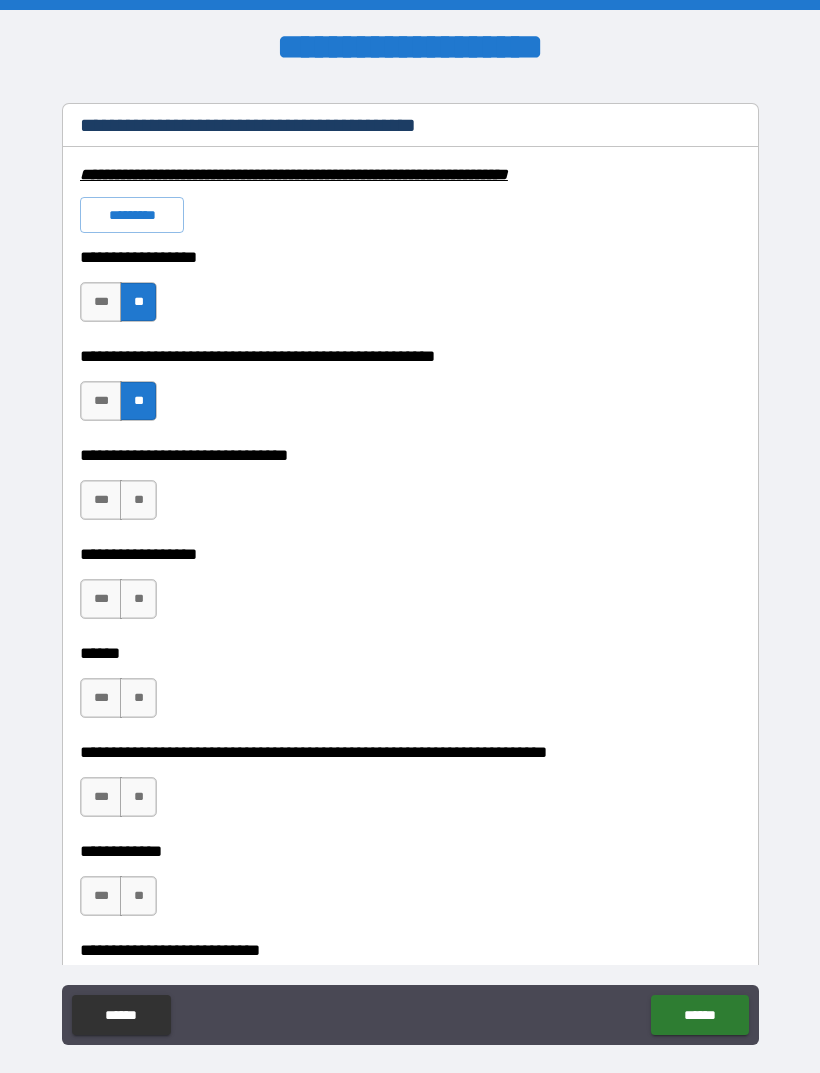 click on "**" at bounding box center [138, 500] 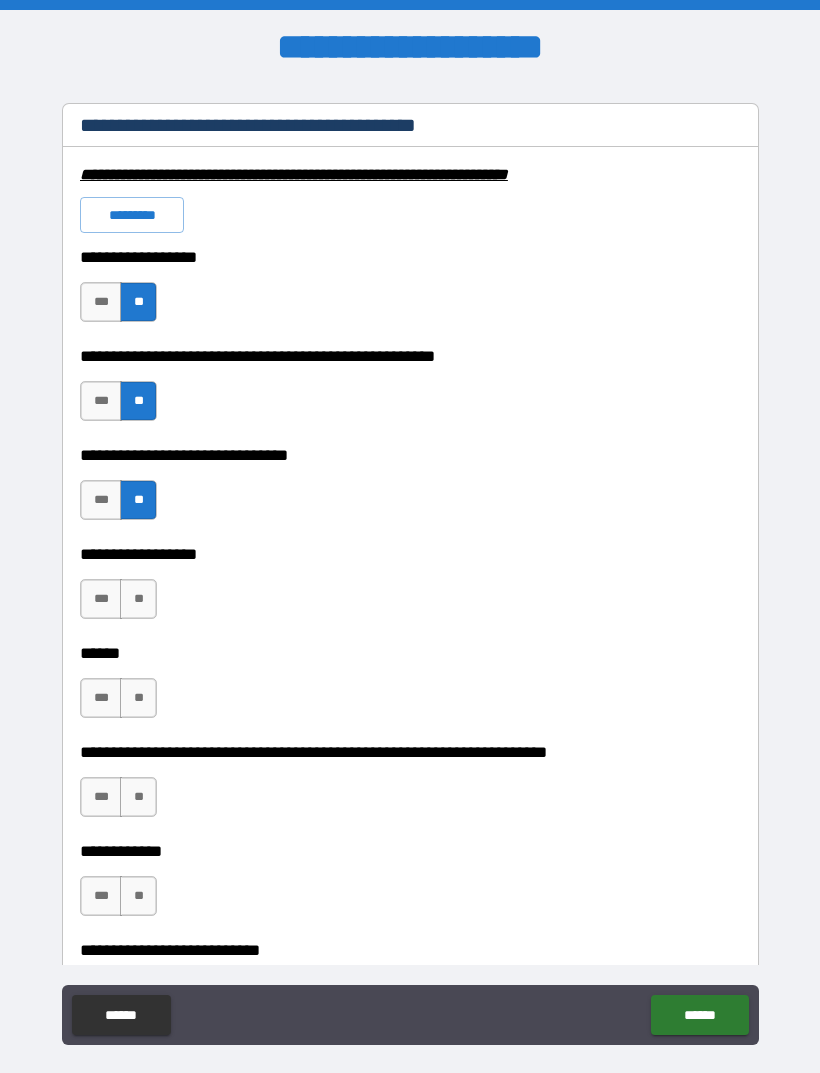 click on "**" at bounding box center [138, 599] 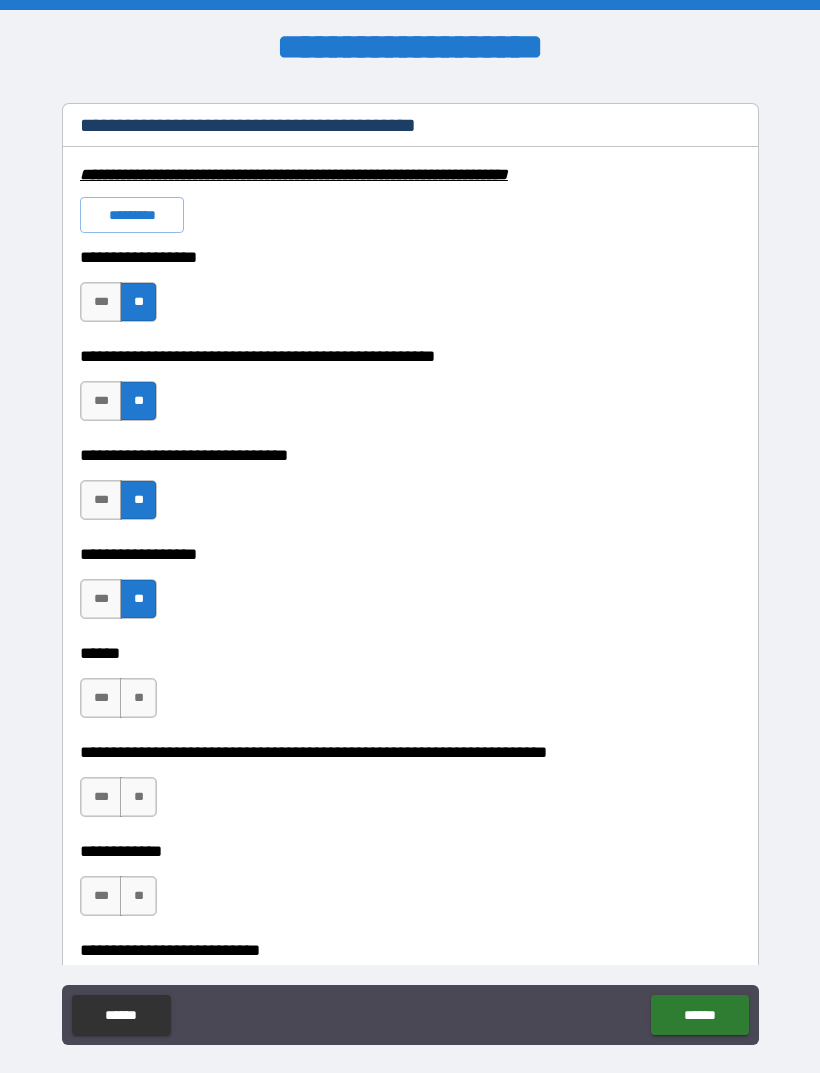 click on "**" at bounding box center [138, 698] 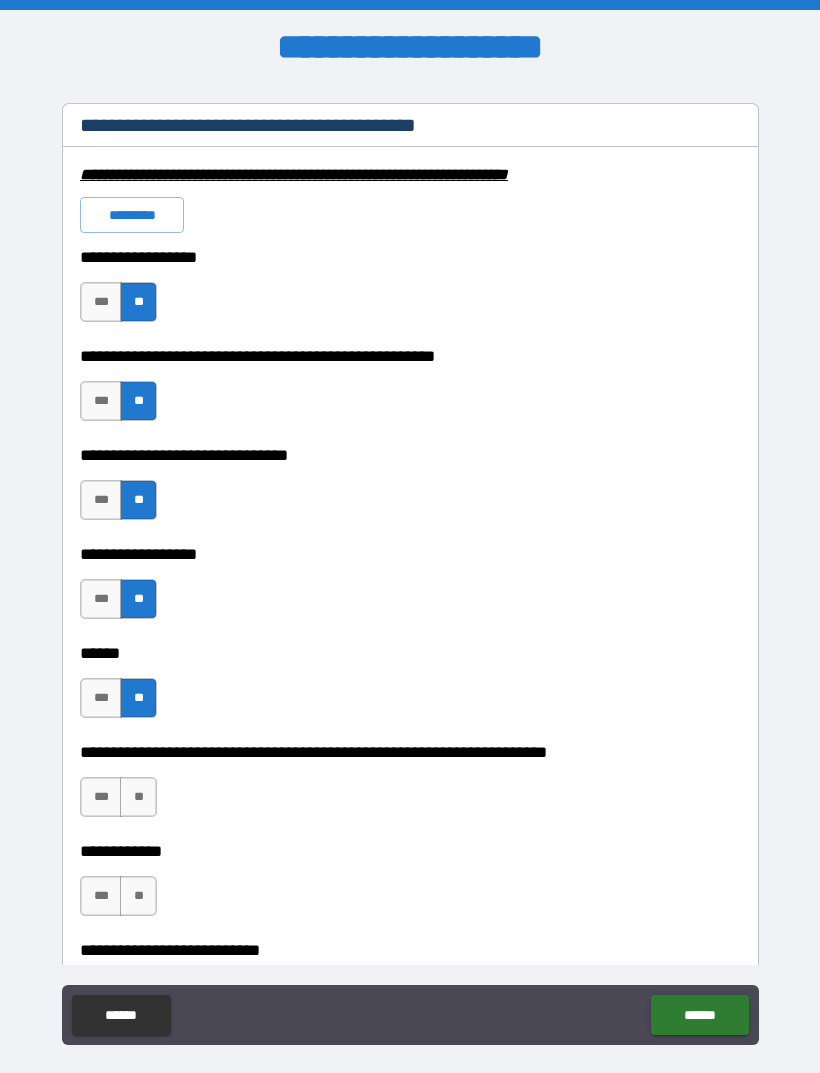 click on "**" at bounding box center [138, 797] 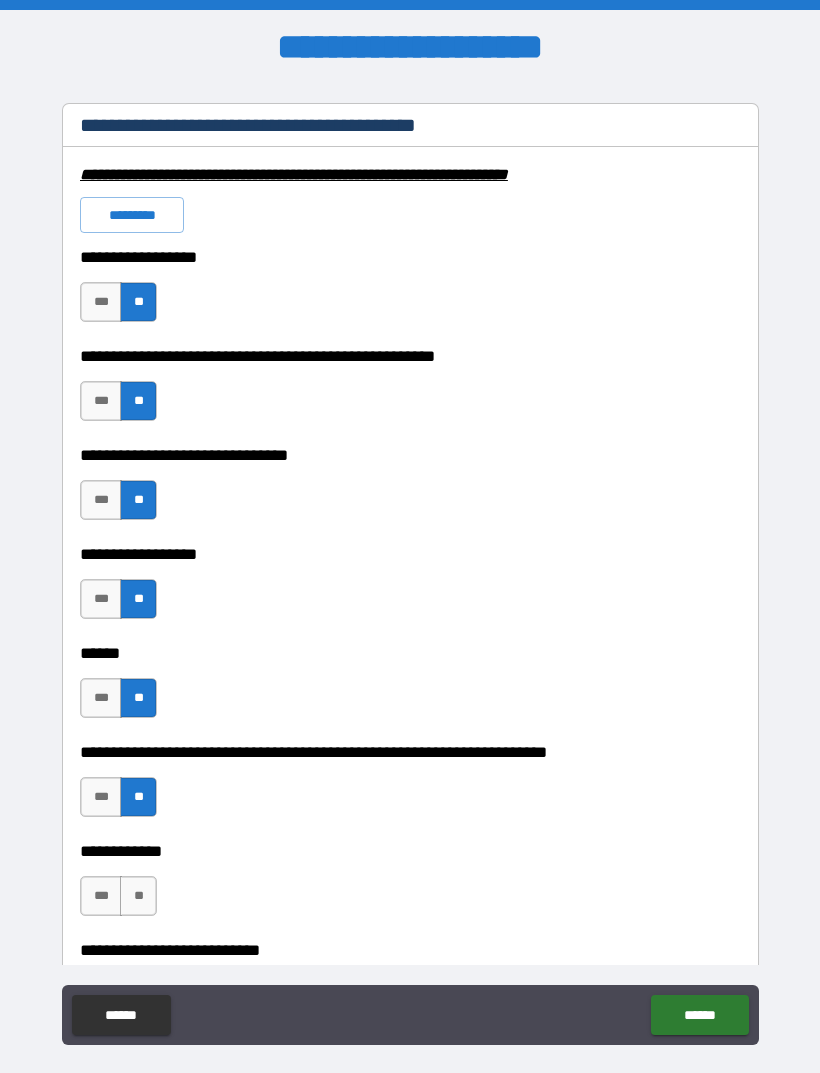 click on "**" at bounding box center [138, 896] 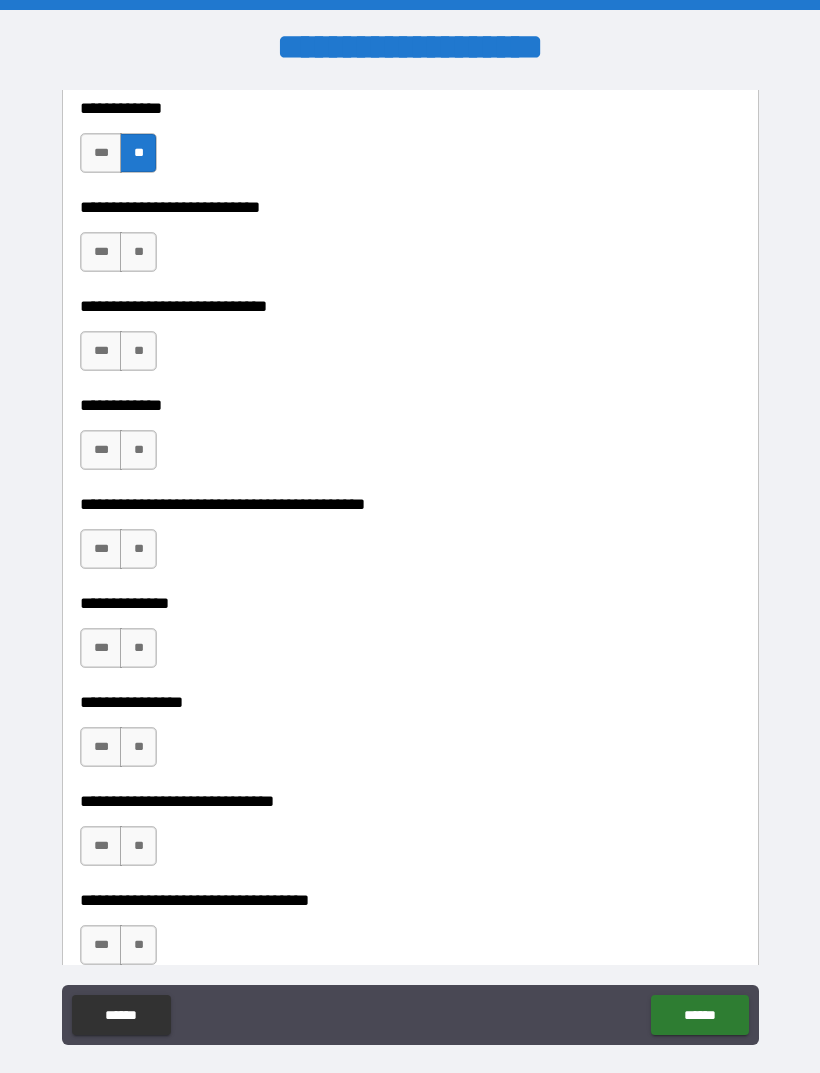 scroll, scrollTop: 6836, scrollLeft: 0, axis: vertical 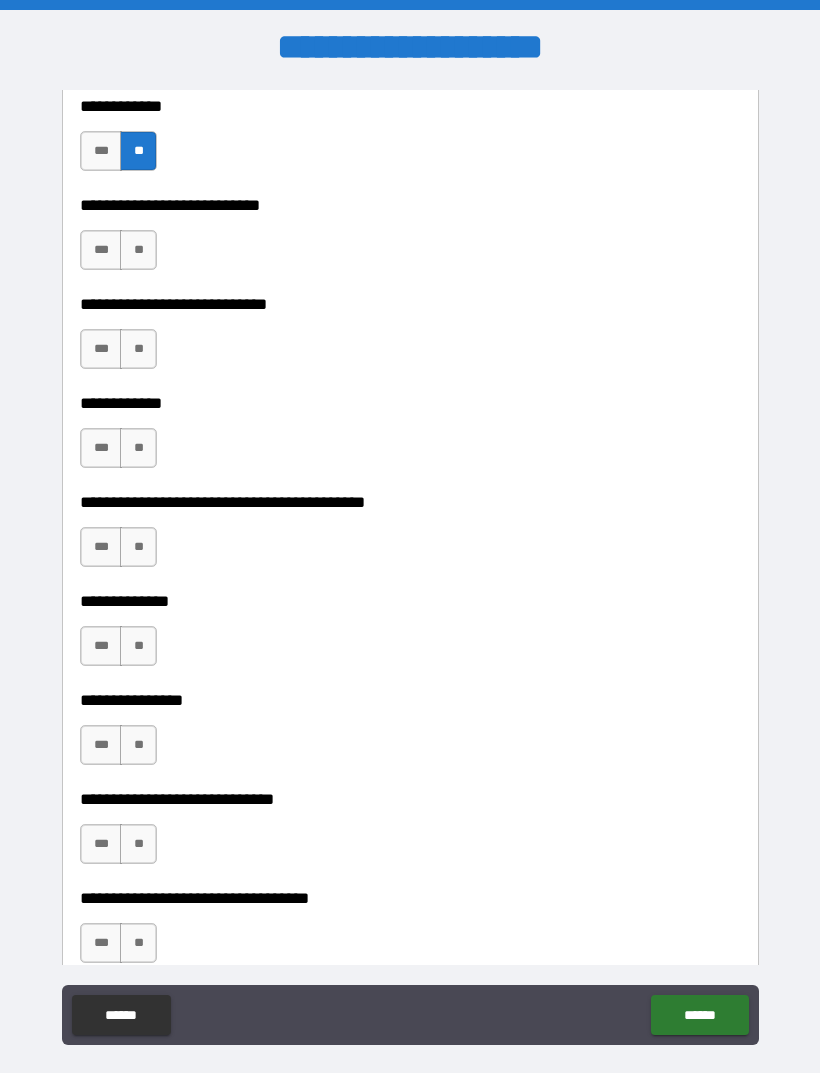 click on "**" at bounding box center [138, 250] 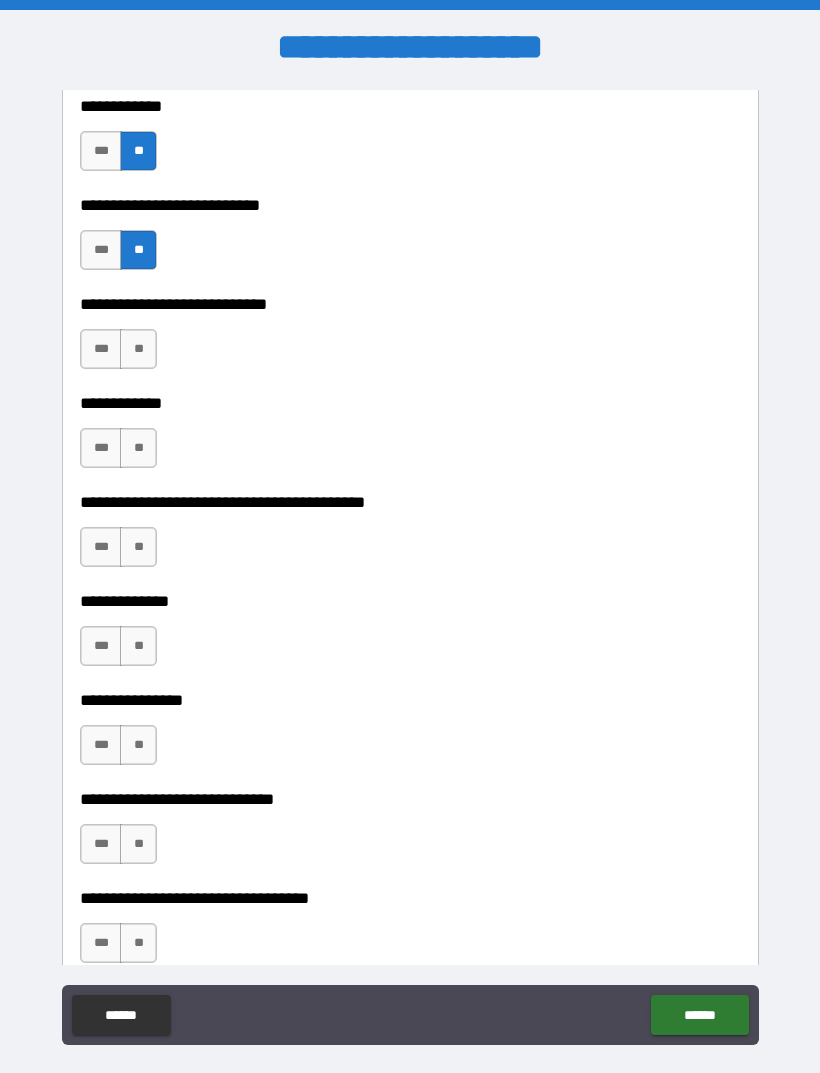 click on "**" at bounding box center [138, 349] 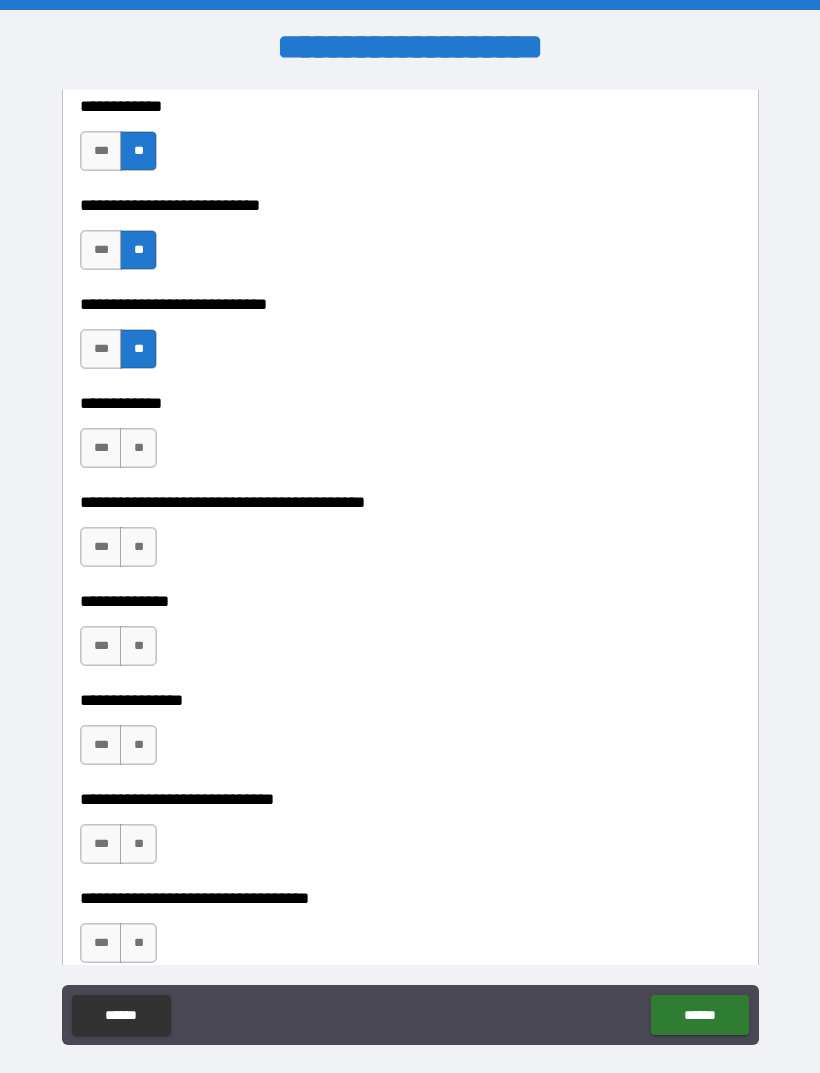 click on "**" at bounding box center (138, 448) 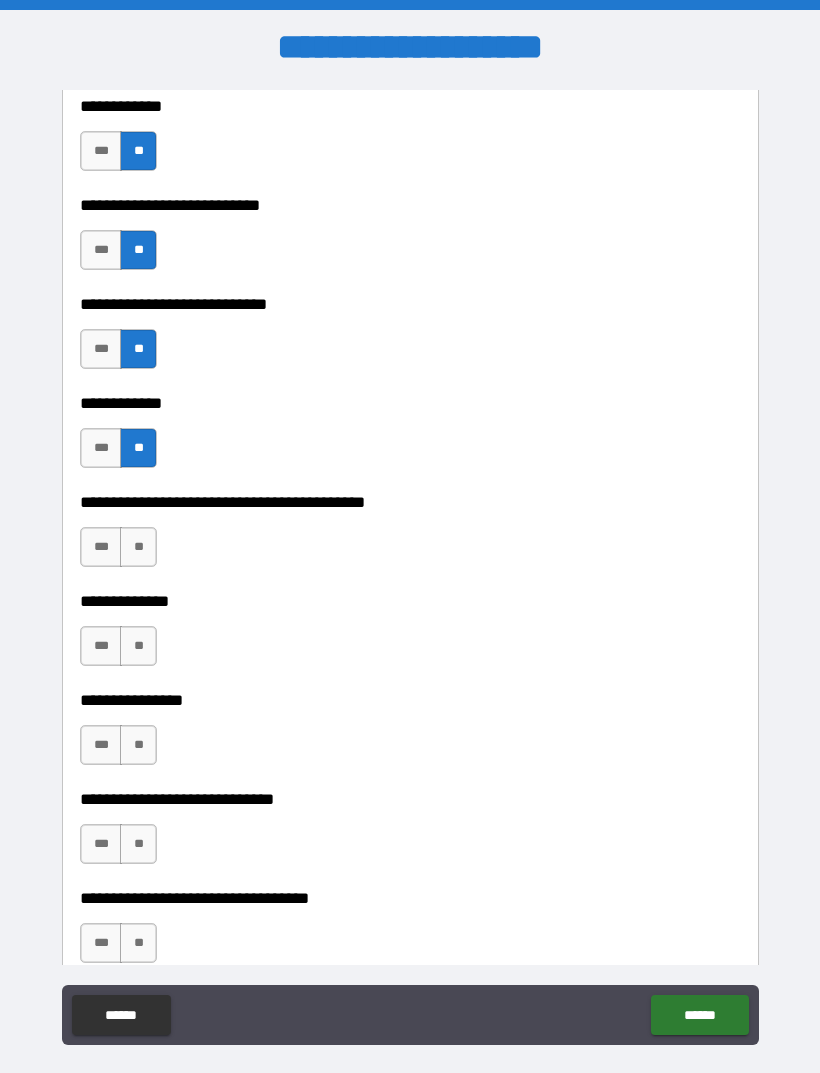 click on "**" at bounding box center [138, 547] 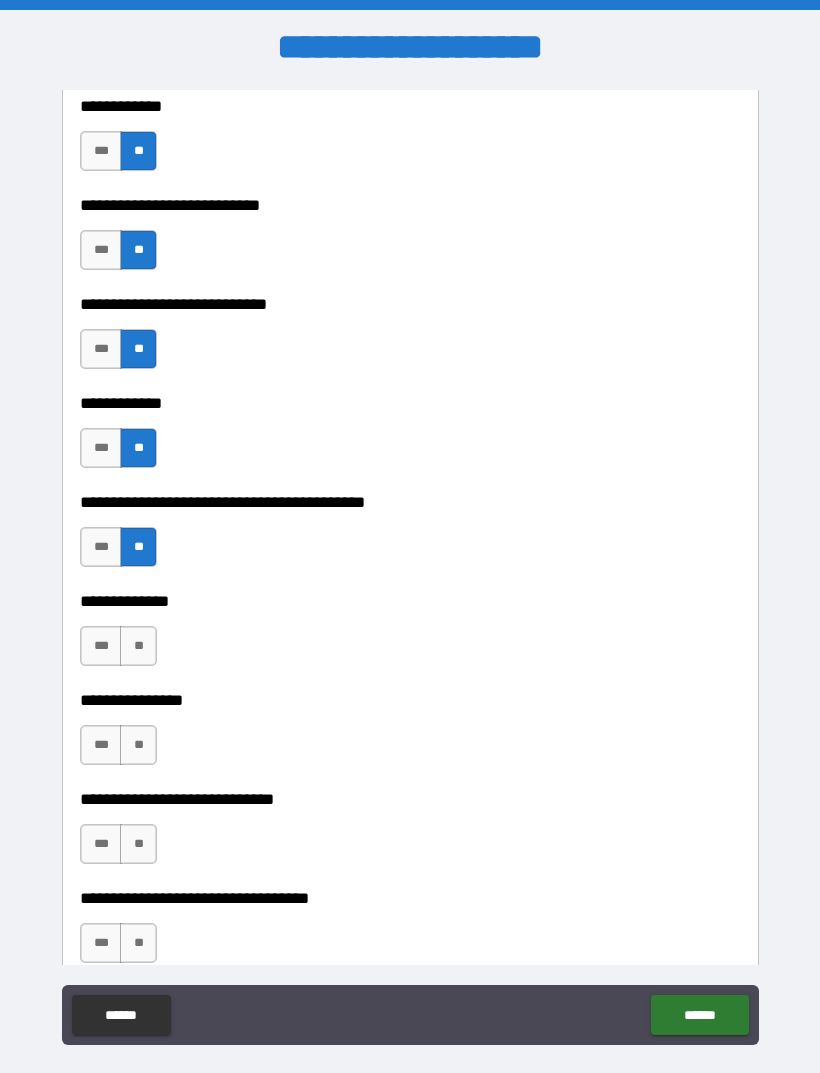 click on "**" at bounding box center [138, 646] 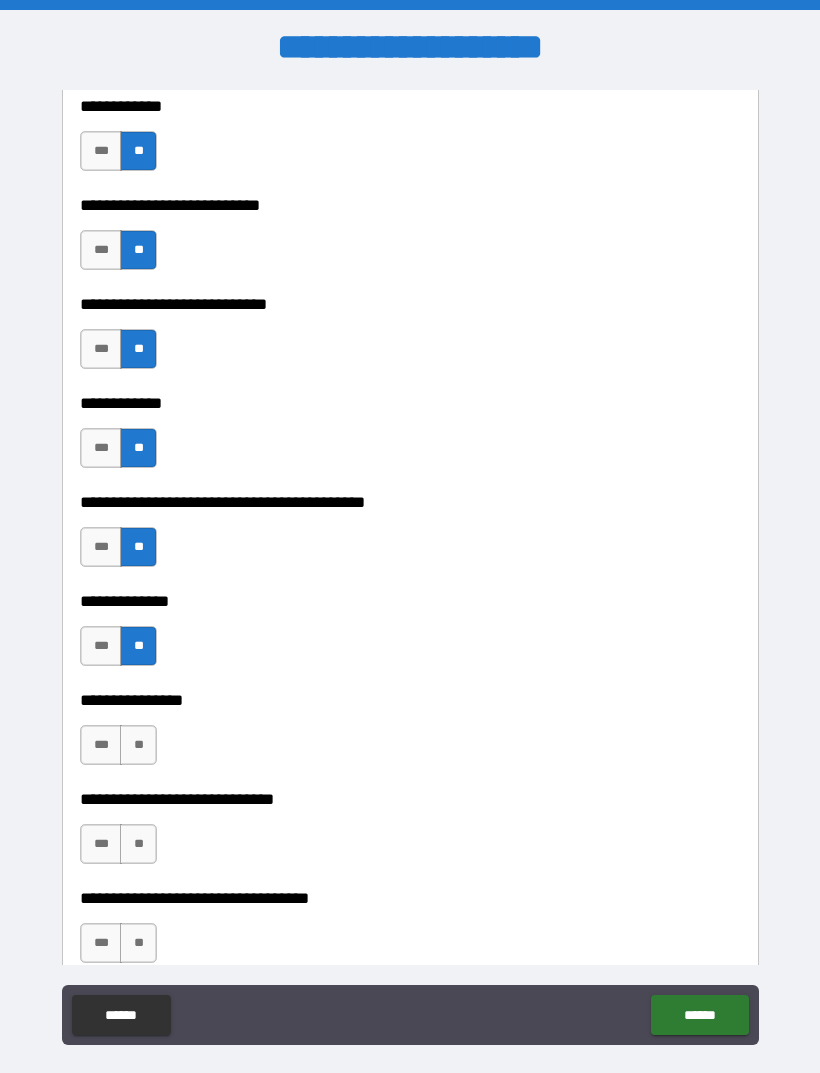 click on "**" at bounding box center [138, 745] 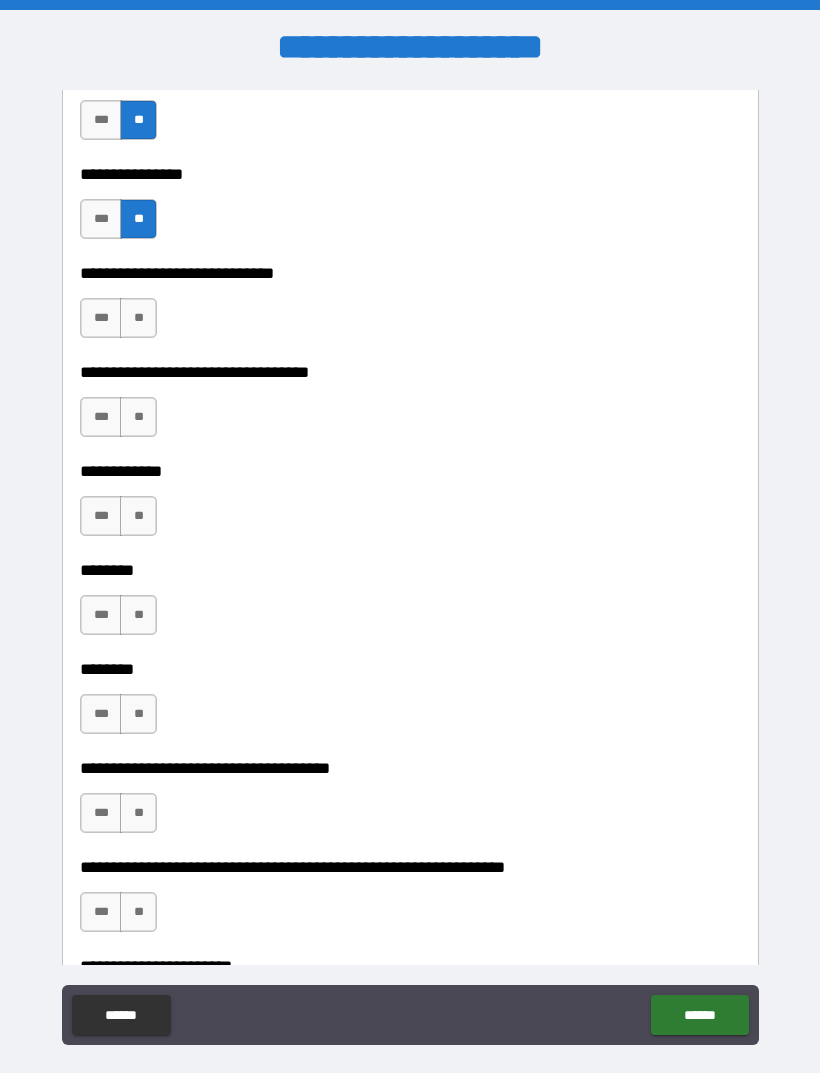 scroll, scrollTop: 7361, scrollLeft: 0, axis: vertical 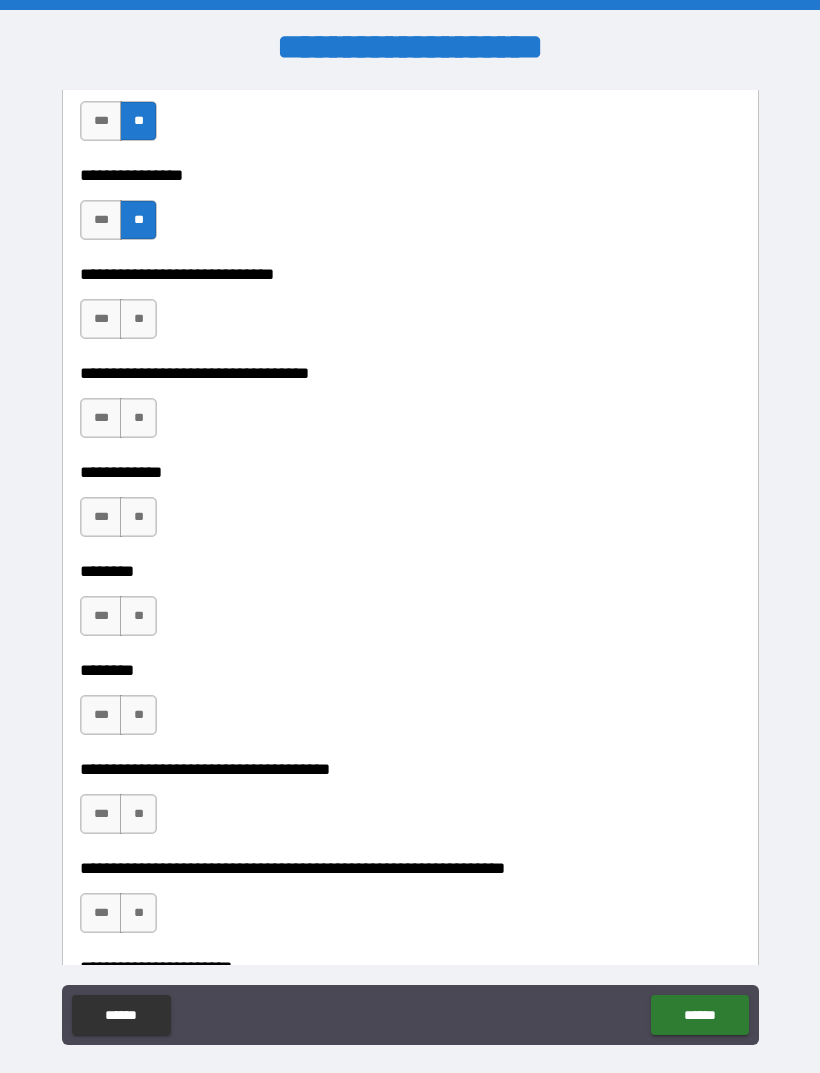 click on "**" at bounding box center [138, 418] 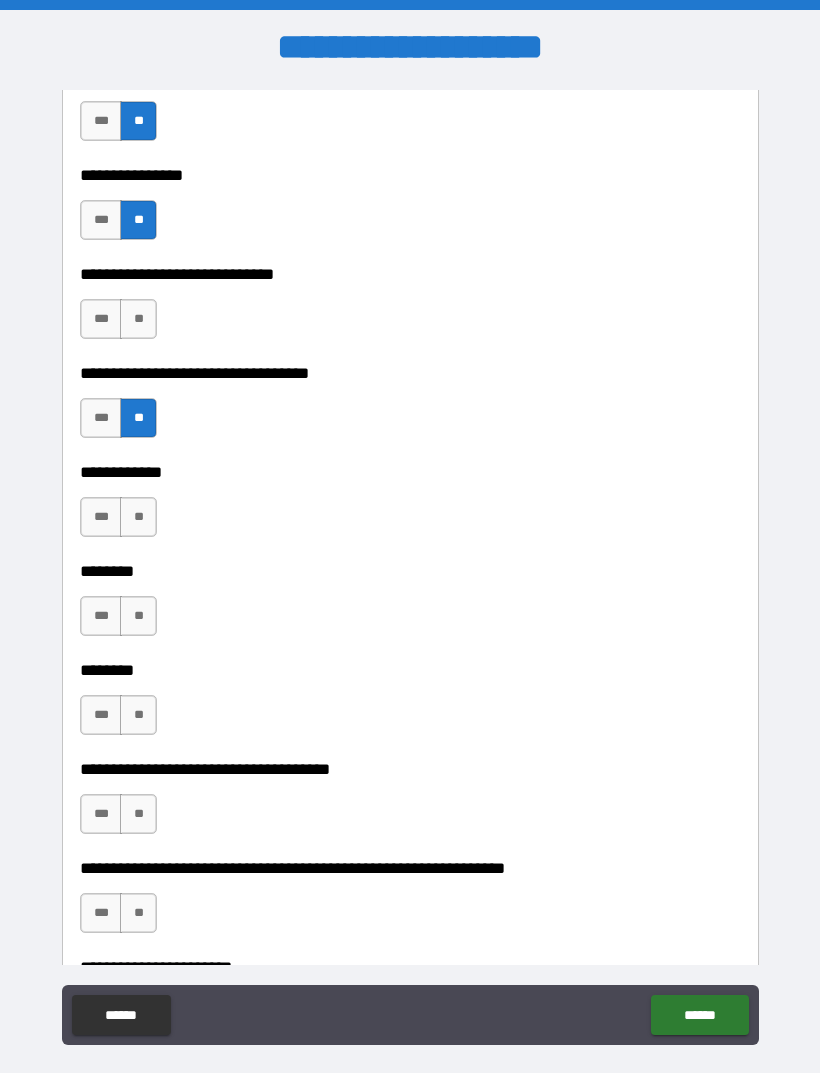 click on "**" at bounding box center (138, 517) 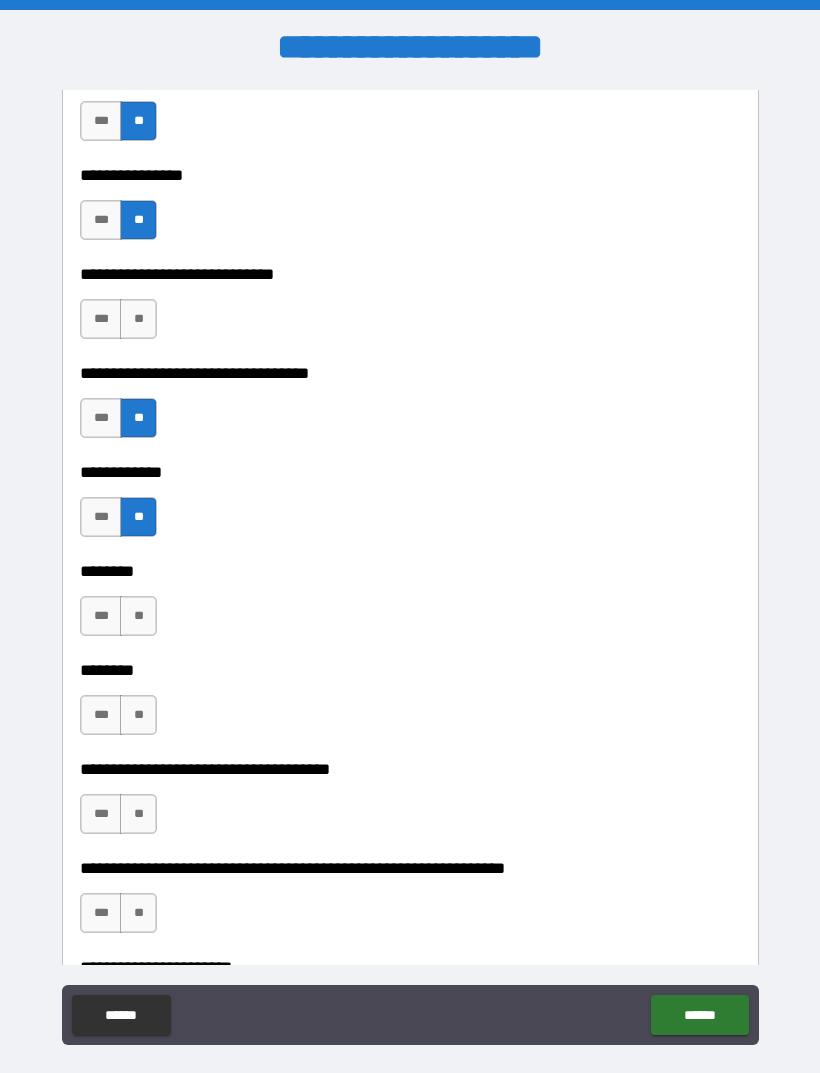 click on "**" at bounding box center [138, 616] 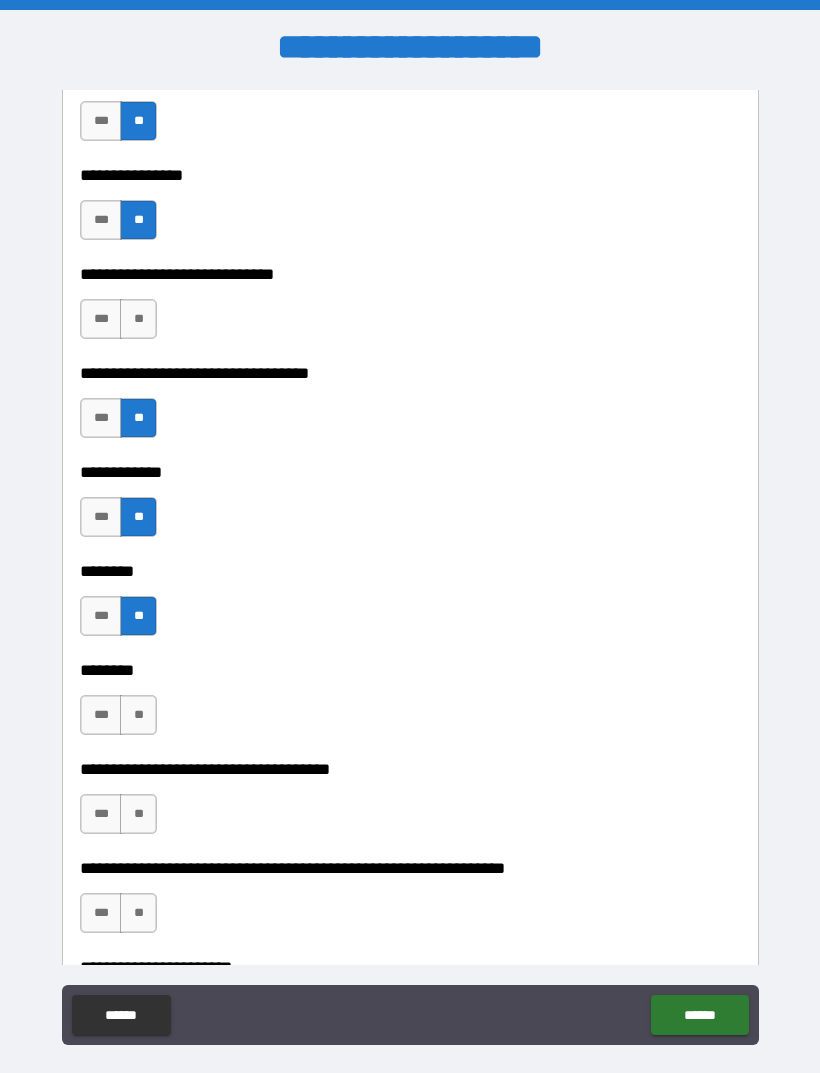 click on "**" at bounding box center [138, 715] 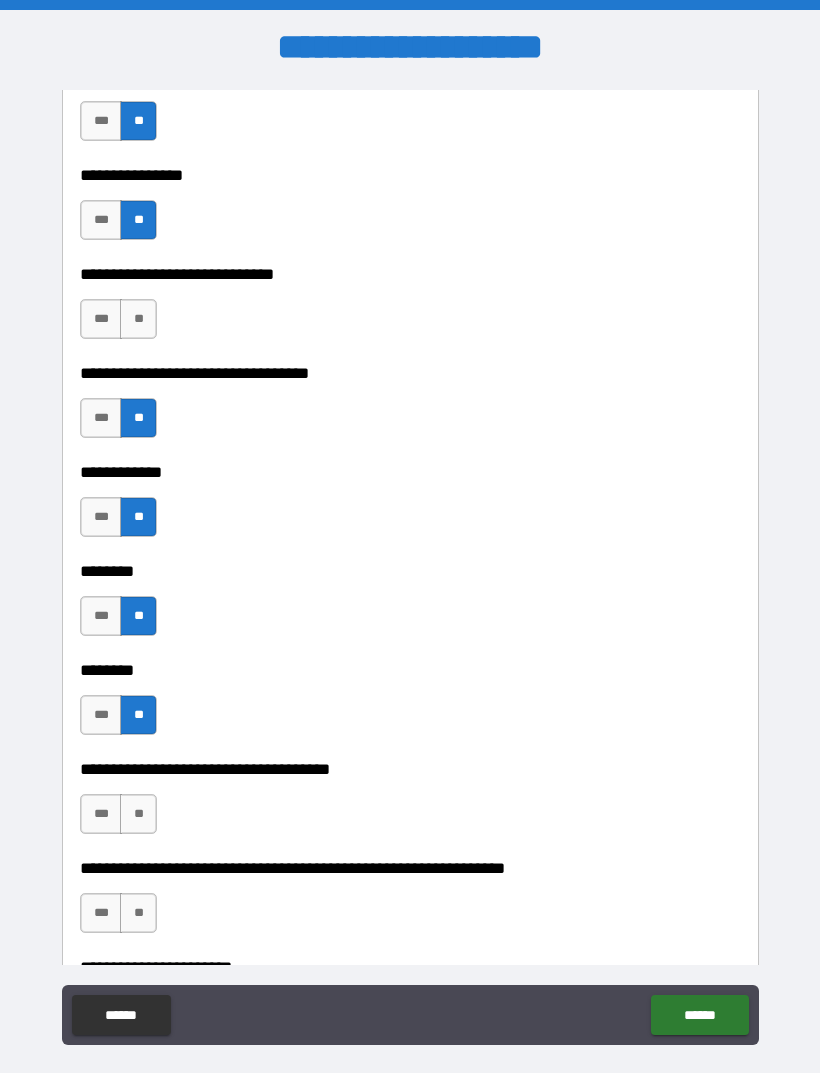 click on "**" at bounding box center (138, 814) 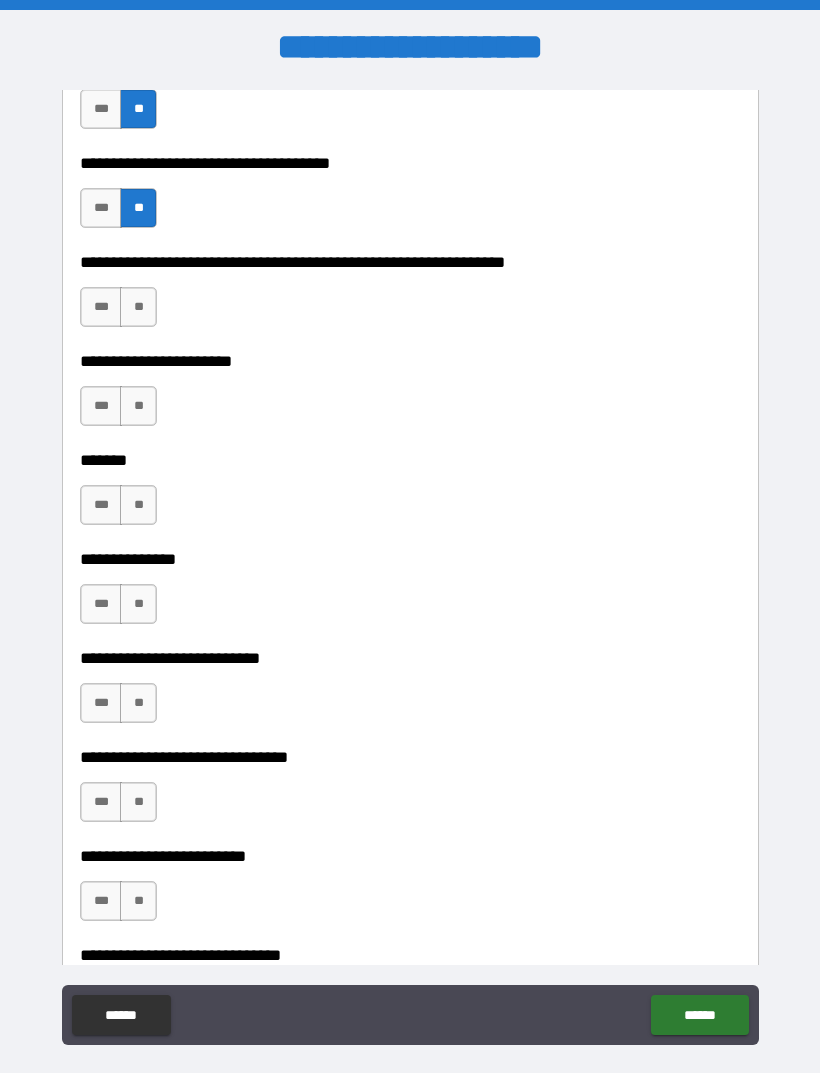 scroll, scrollTop: 7970, scrollLeft: 0, axis: vertical 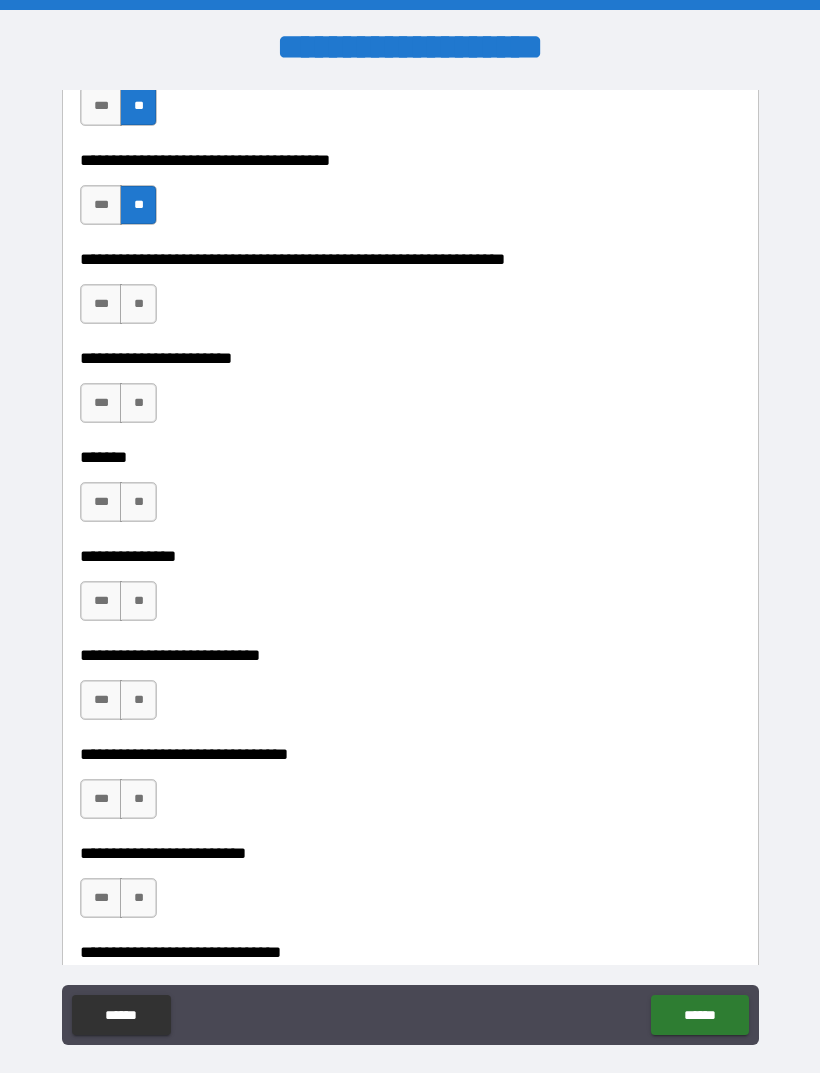 click on "***" at bounding box center (101, 304) 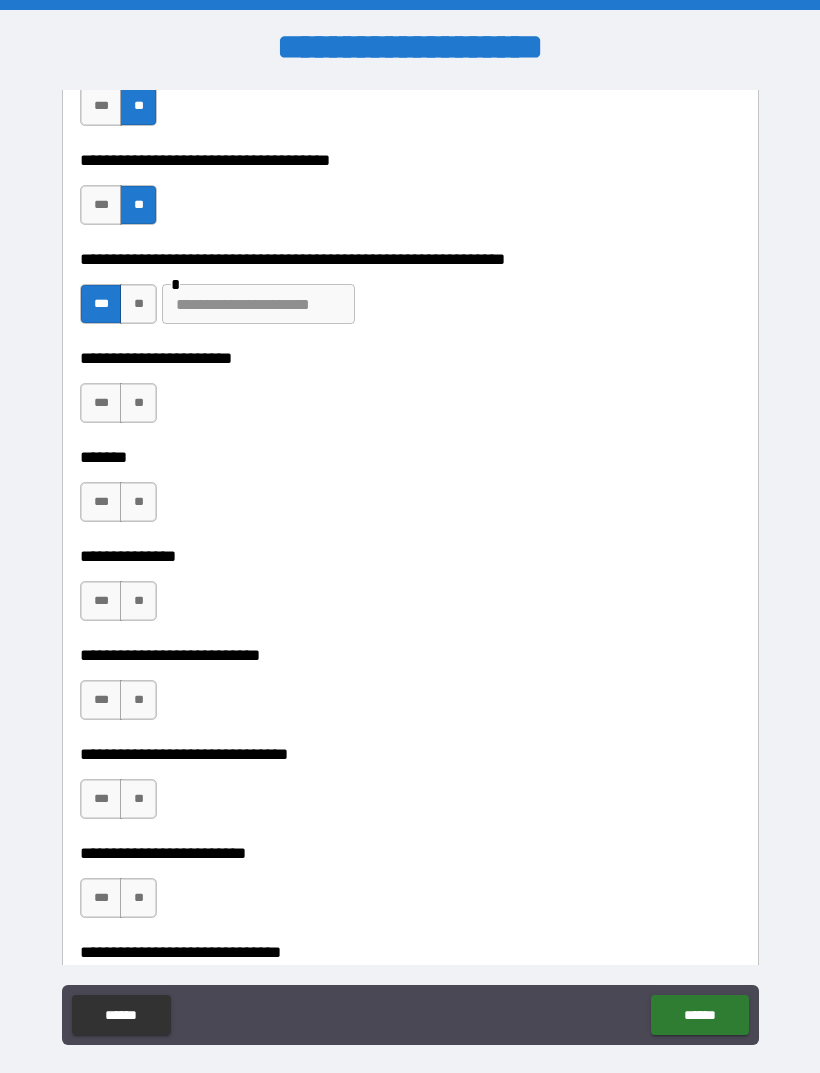 click on "**" at bounding box center [138, 304] 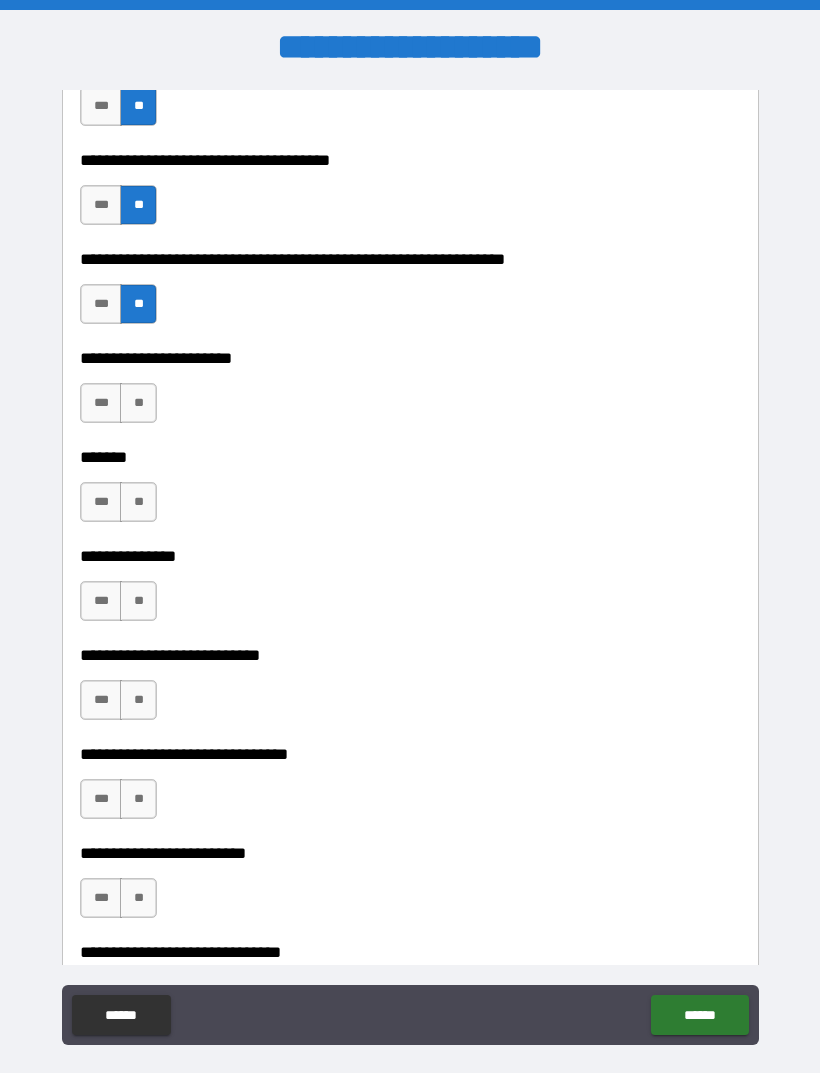 click on "**" at bounding box center [138, 403] 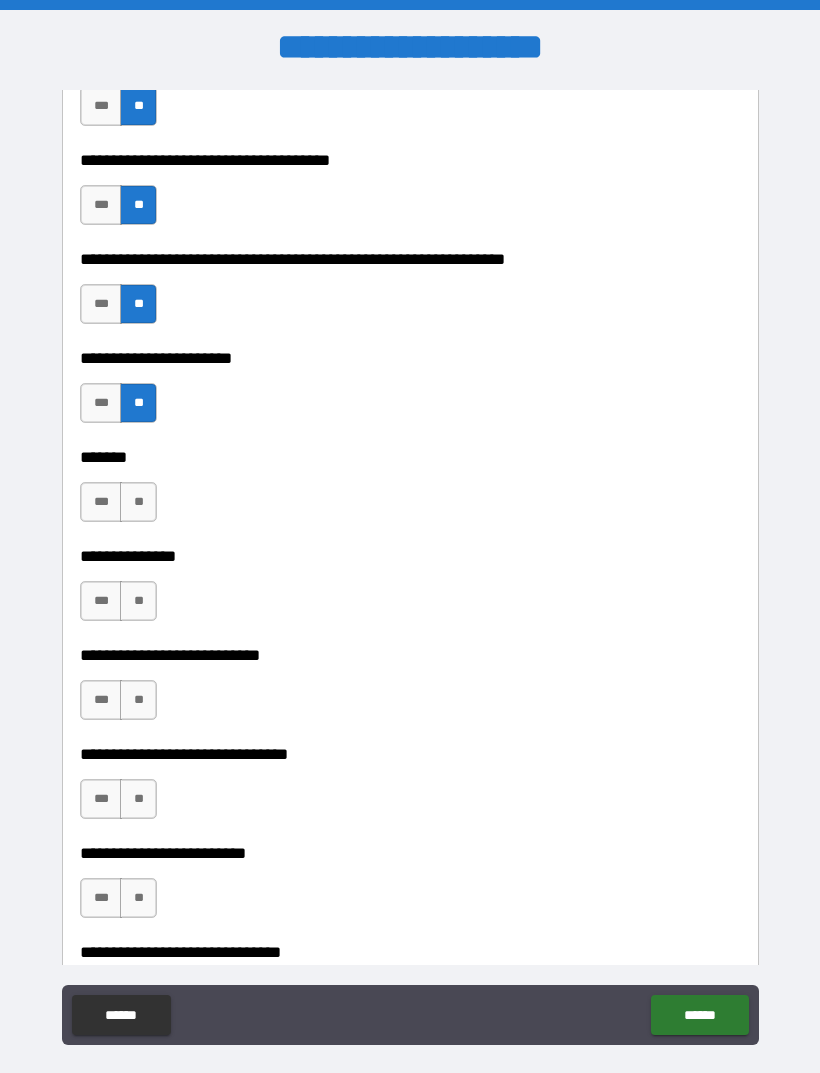 click on "***" at bounding box center [101, 502] 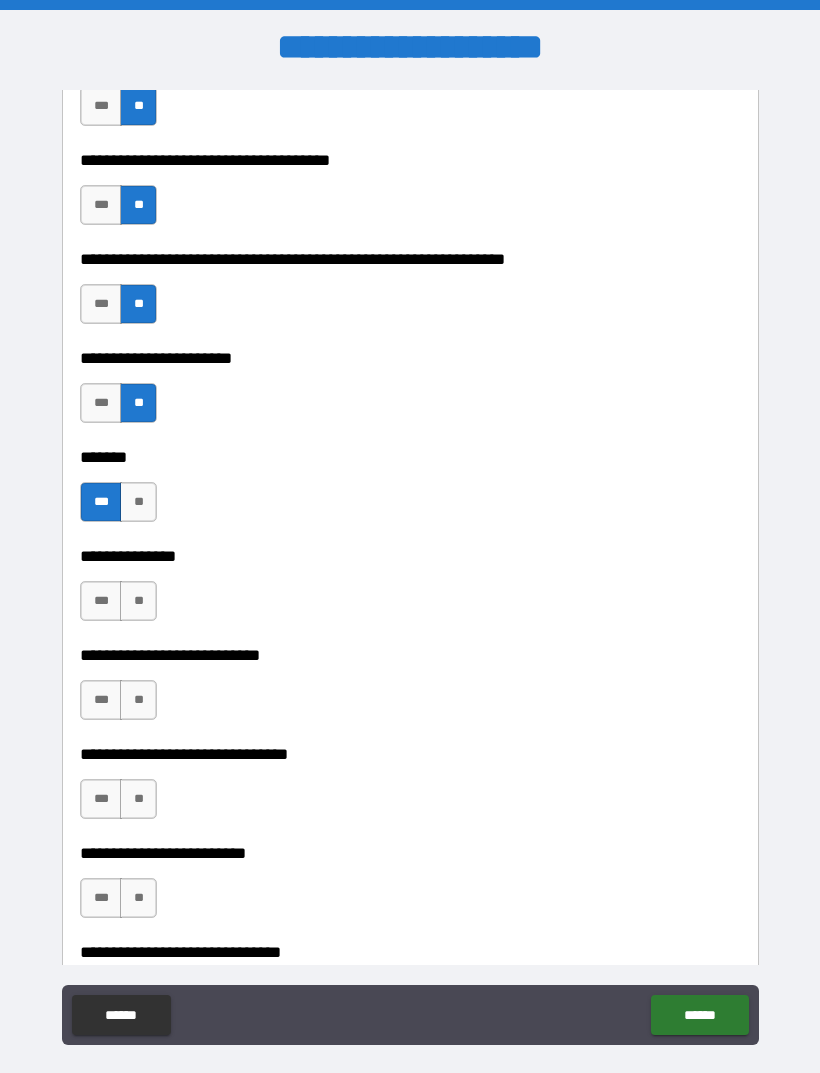 click on "**" at bounding box center (138, 601) 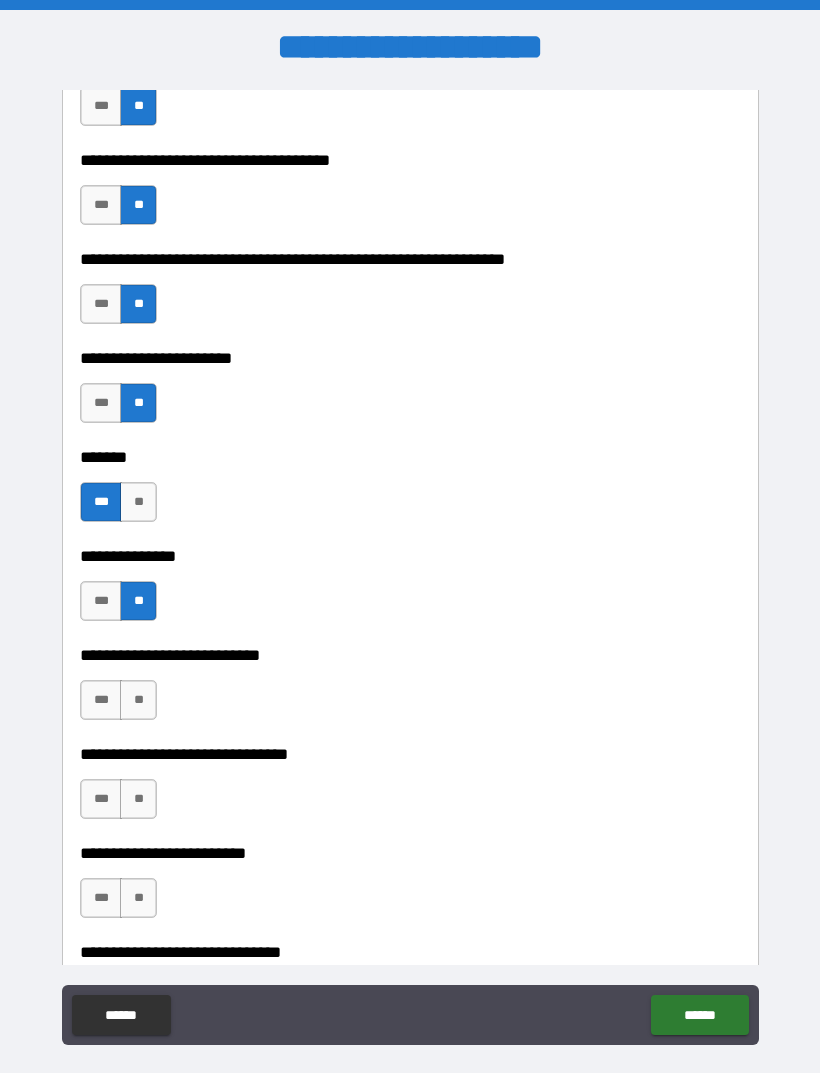 click on "**" at bounding box center (138, 700) 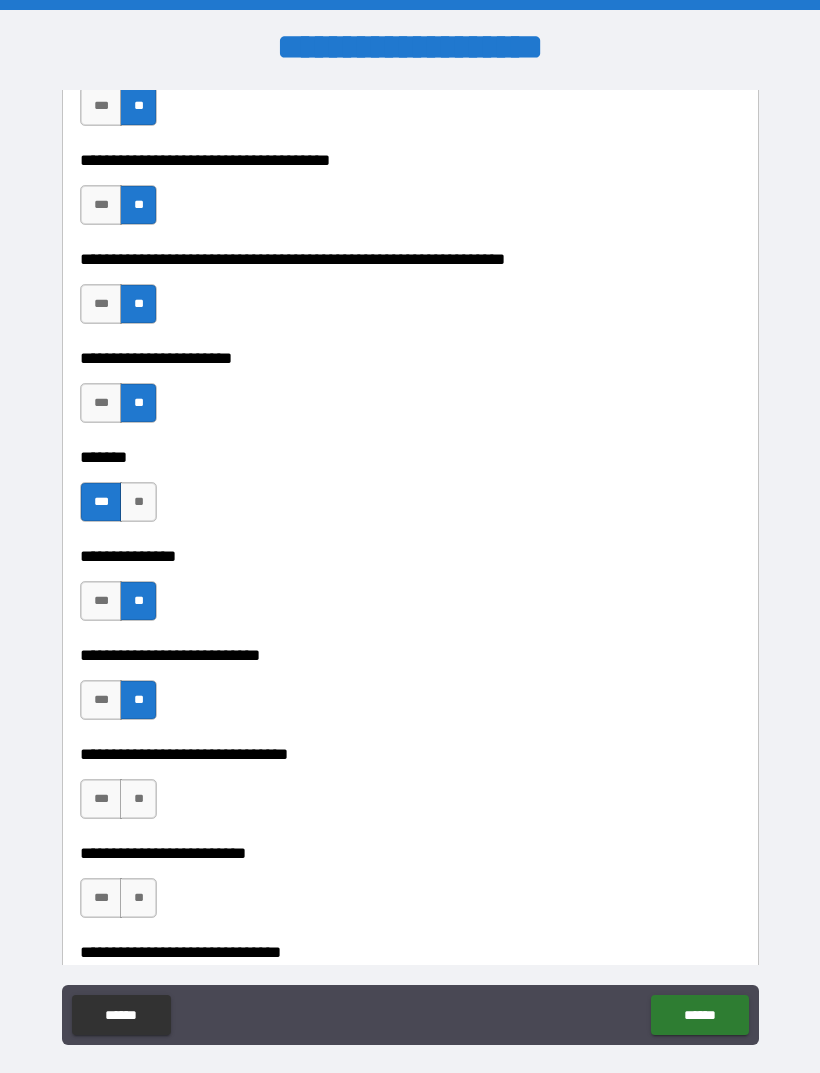 click on "**" at bounding box center [138, 799] 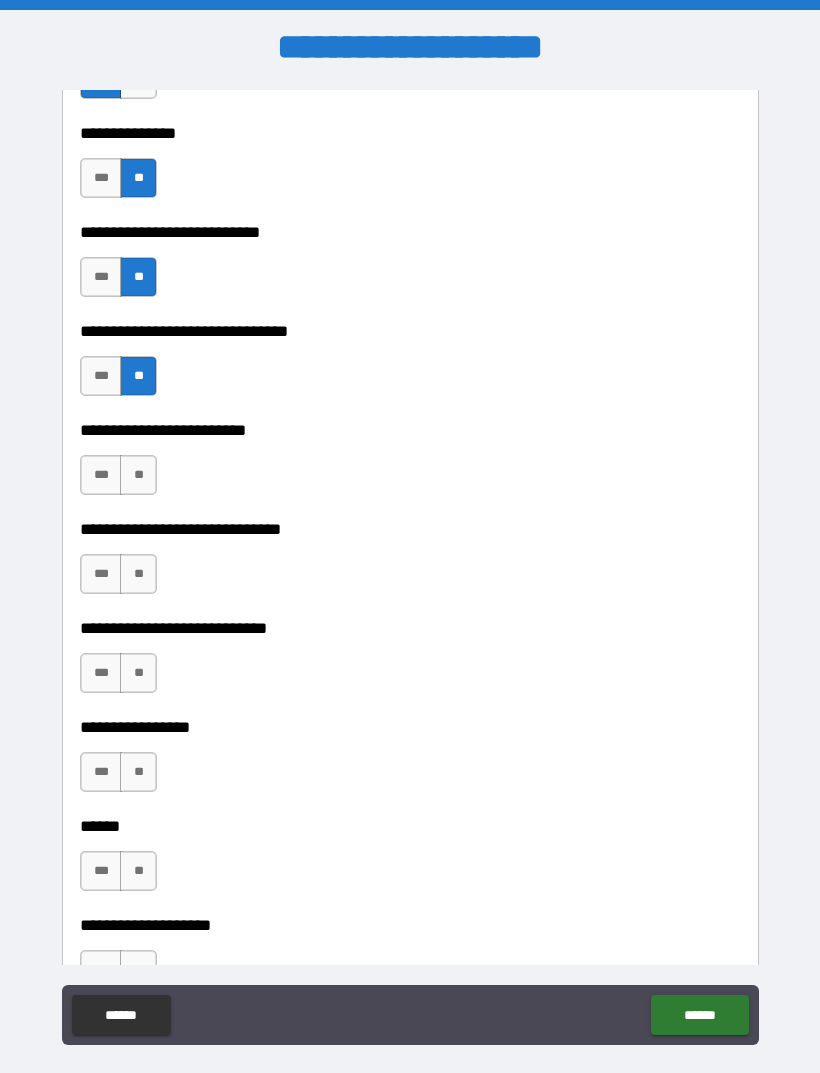 scroll, scrollTop: 8421, scrollLeft: 0, axis: vertical 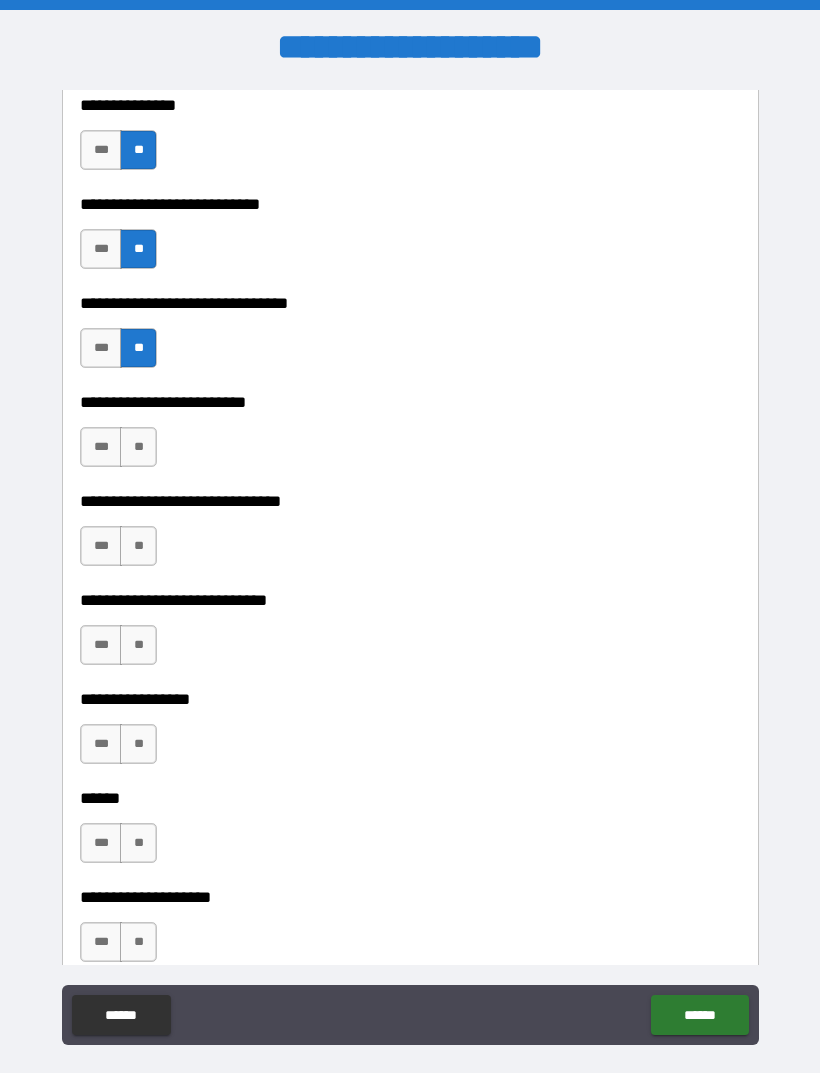 click on "**" at bounding box center (138, 447) 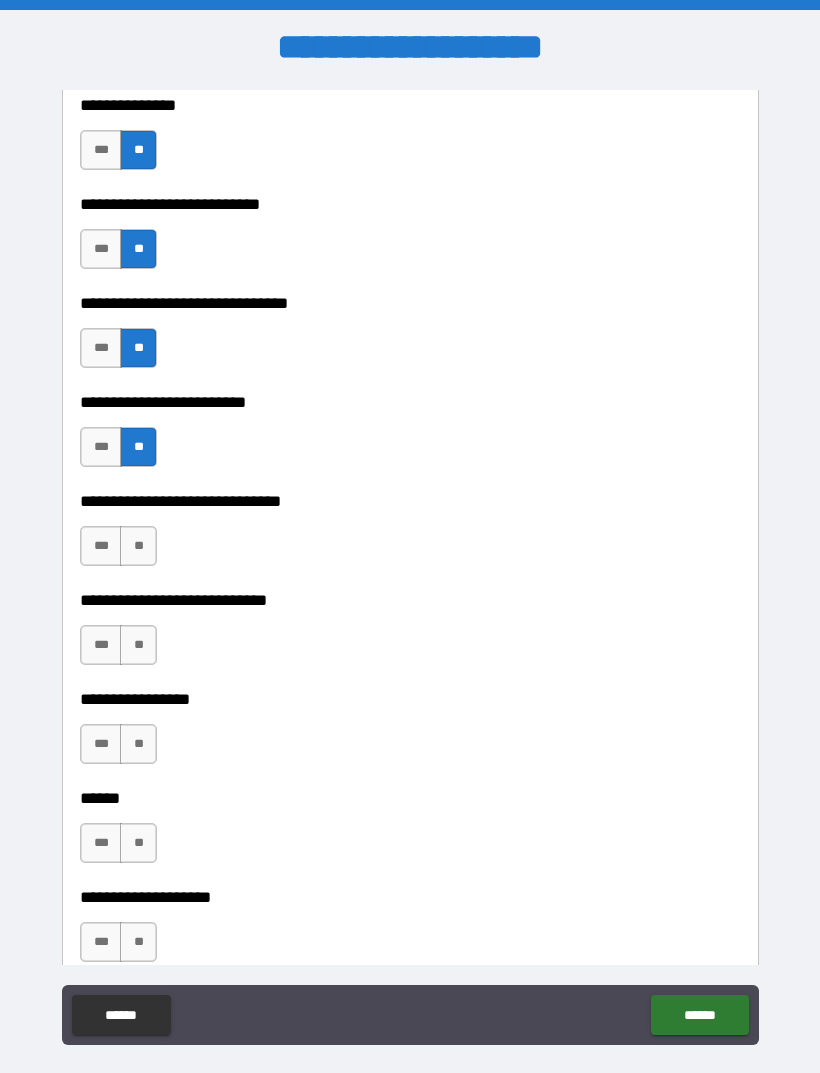 click on "**" at bounding box center (138, 546) 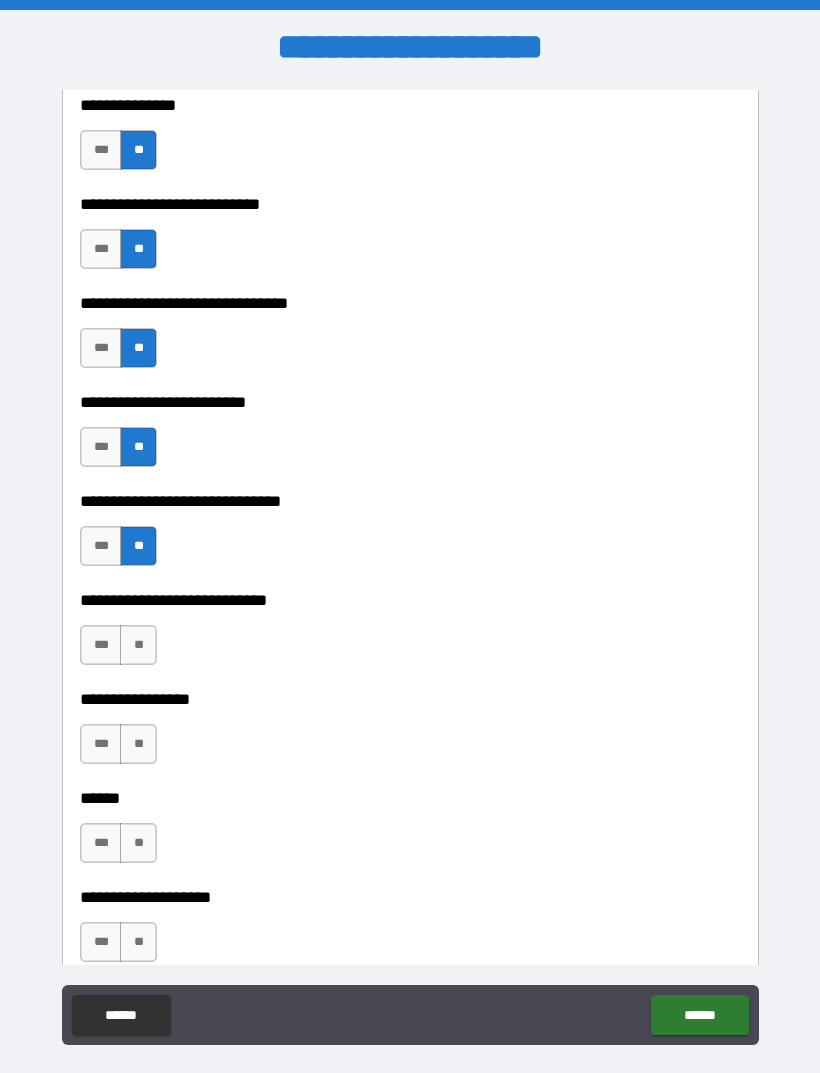 click on "**" at bounding box center [138, 645] 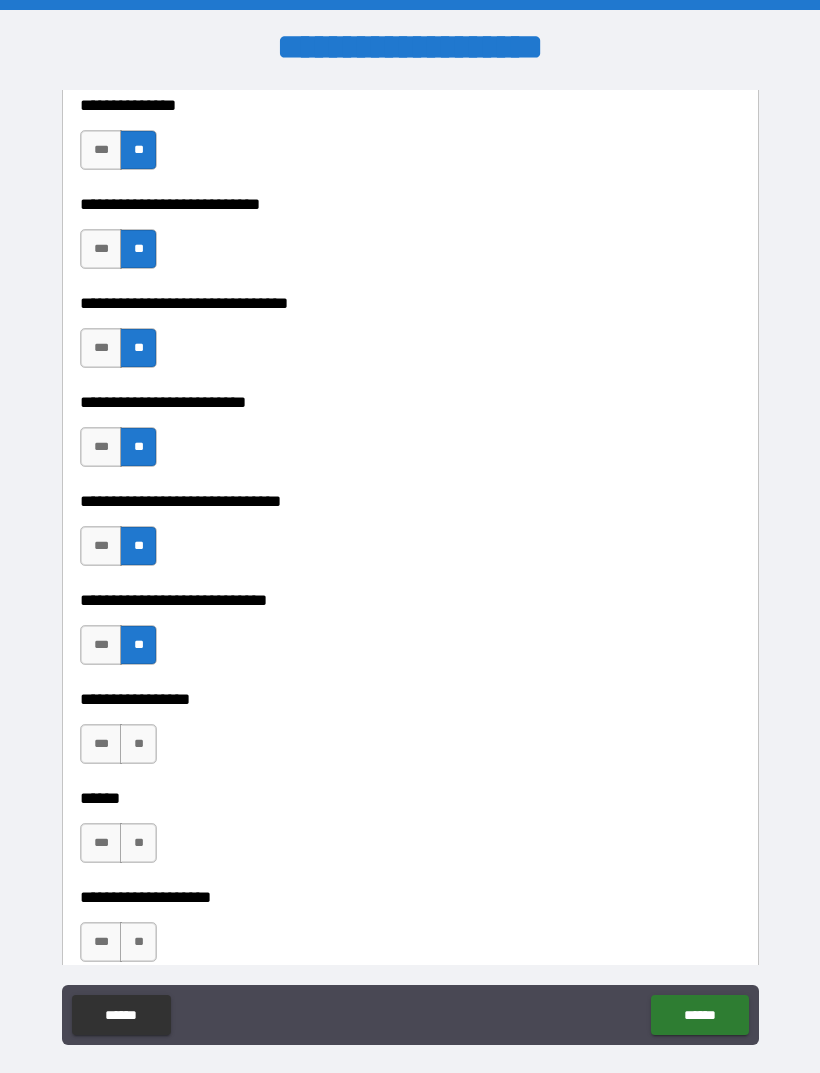 click on "**" at bounding box center [138, 744] 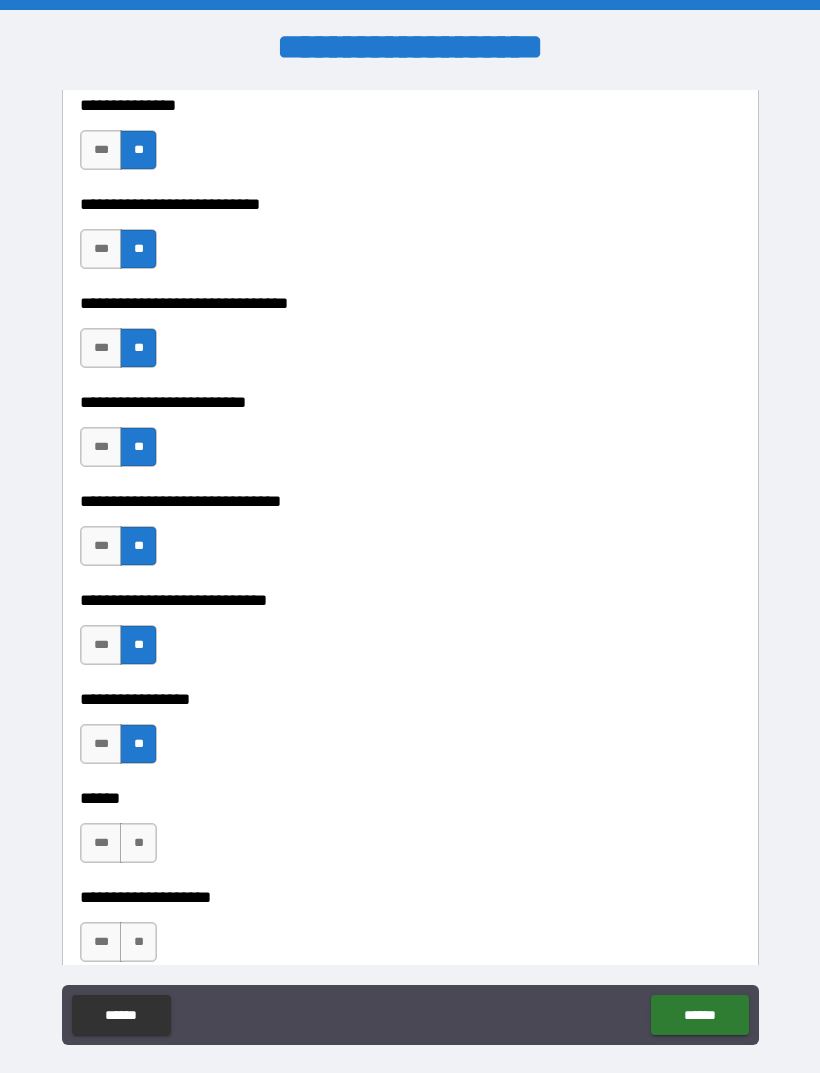 click on "**" at bounding box center (138, 843) 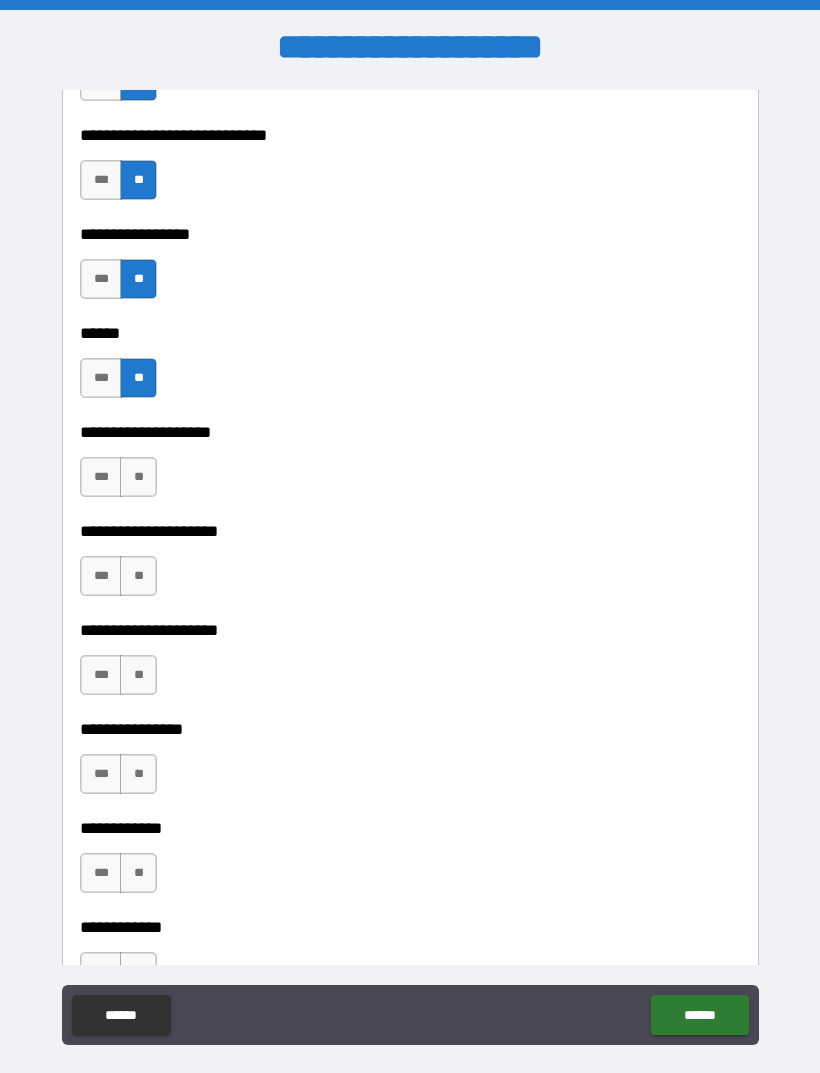 scroll, scrollTop: 8895, scrollLeft: 0, axis: vertical 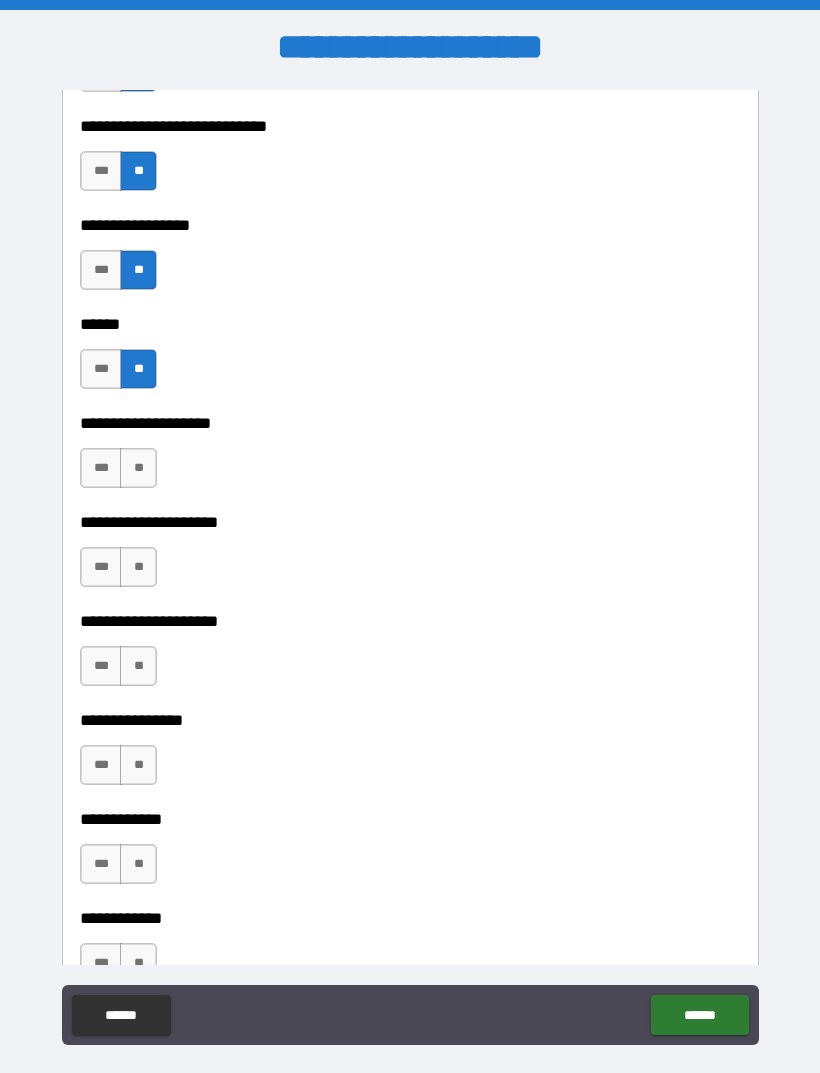 click on "**" at bounding box center [138, 468] 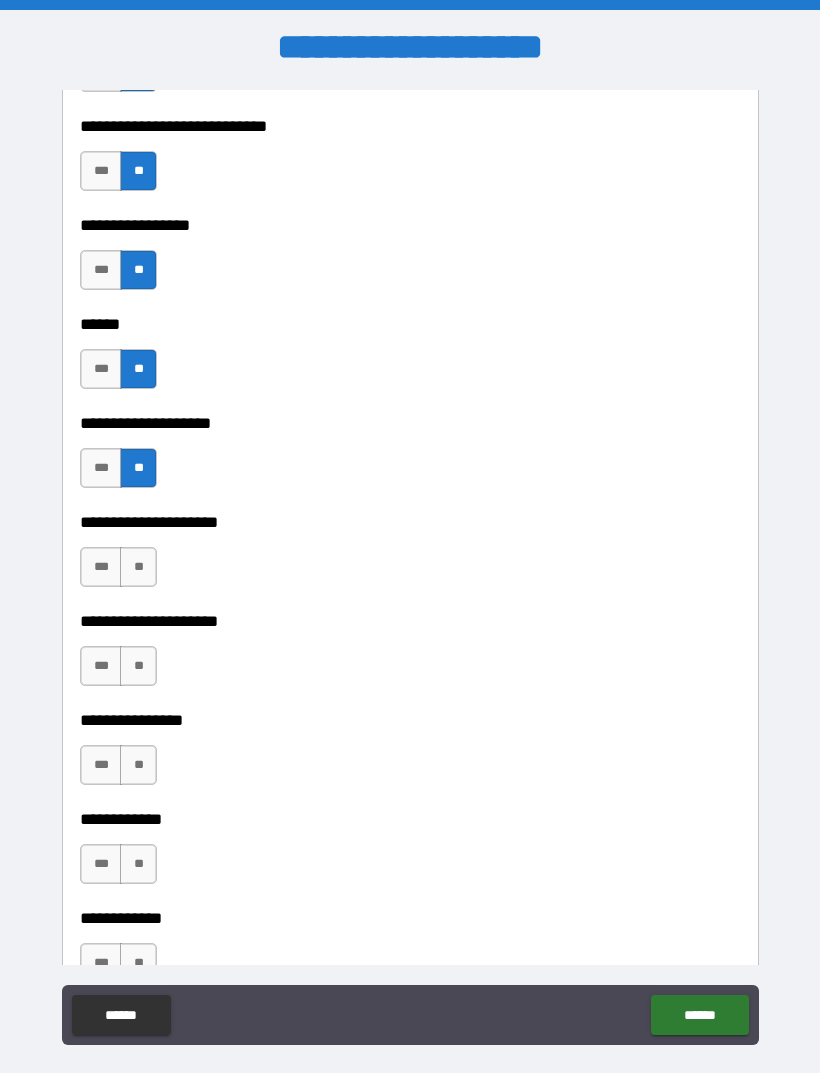 click on "***" at bounding box center (101, 567) 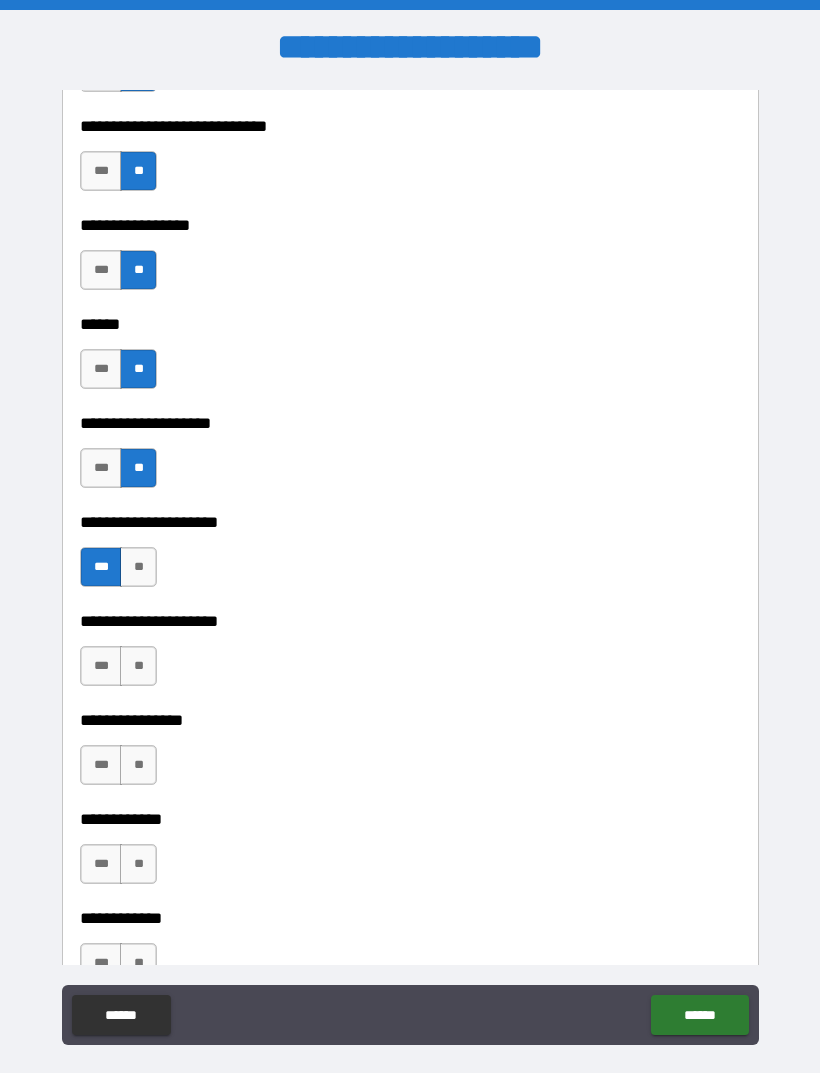 click on "**" at bounding box center (138, 666) 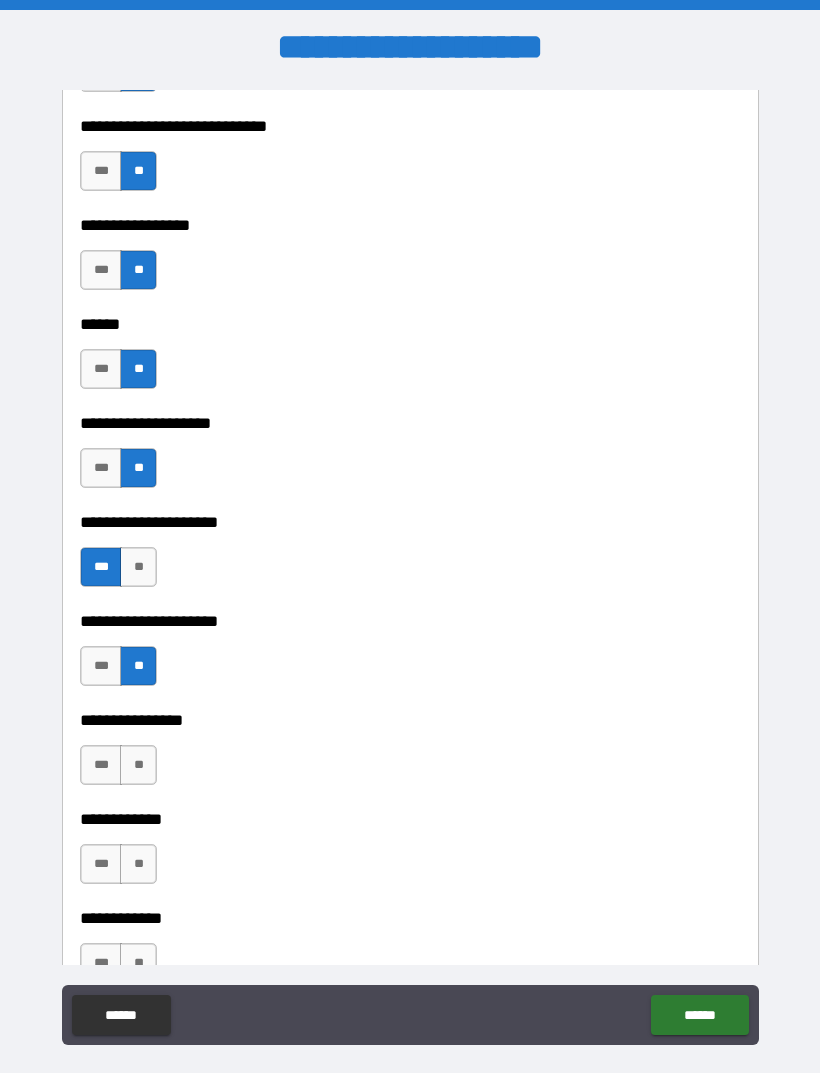 click on "**" at bounding box center (138, 765) 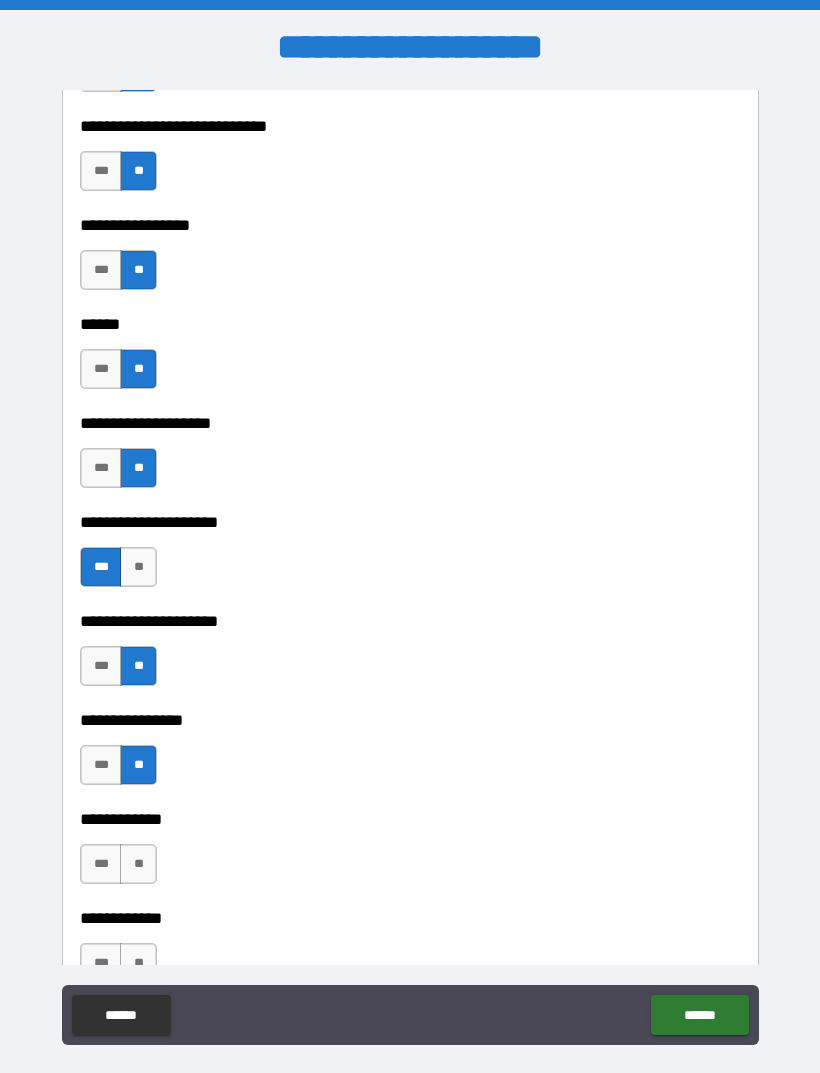 click on "**" at bounding box center (138, 864) 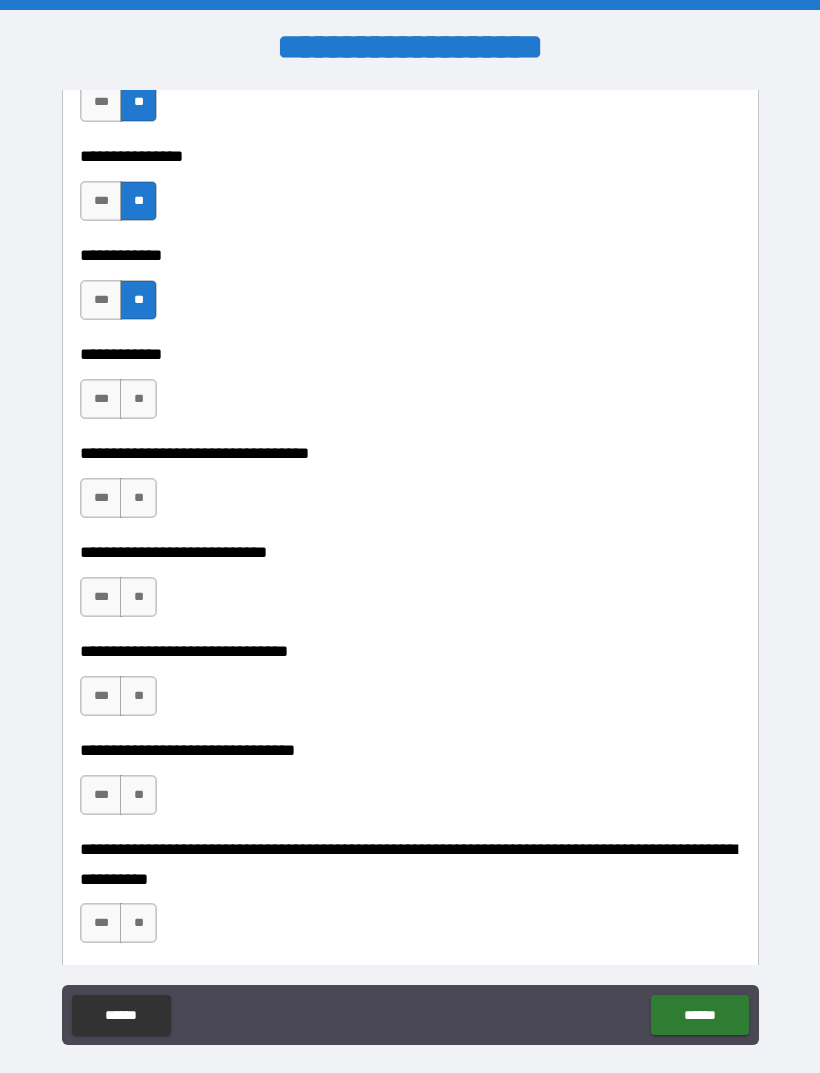scroll, scrollTop: 9458, scrollLeft: 0, axis: vertical 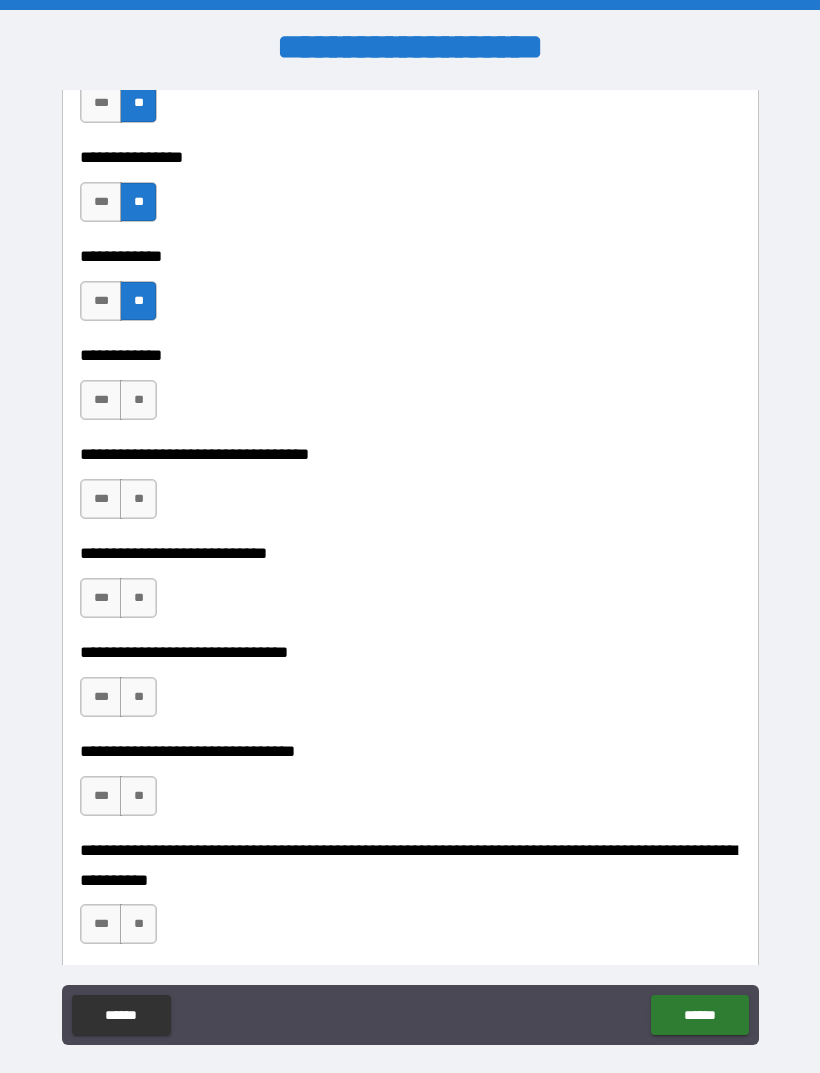 click on "**" at bounding box center (138, 400) 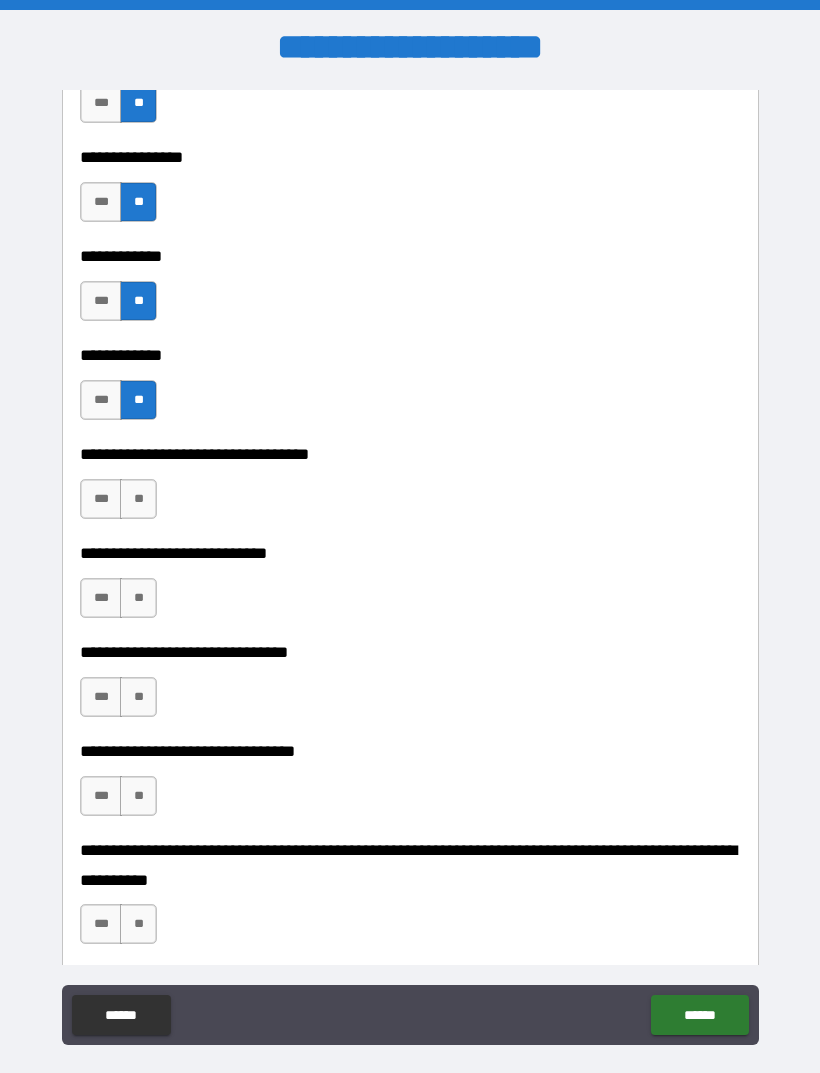 click on "**" at bounding box center [138, 499] 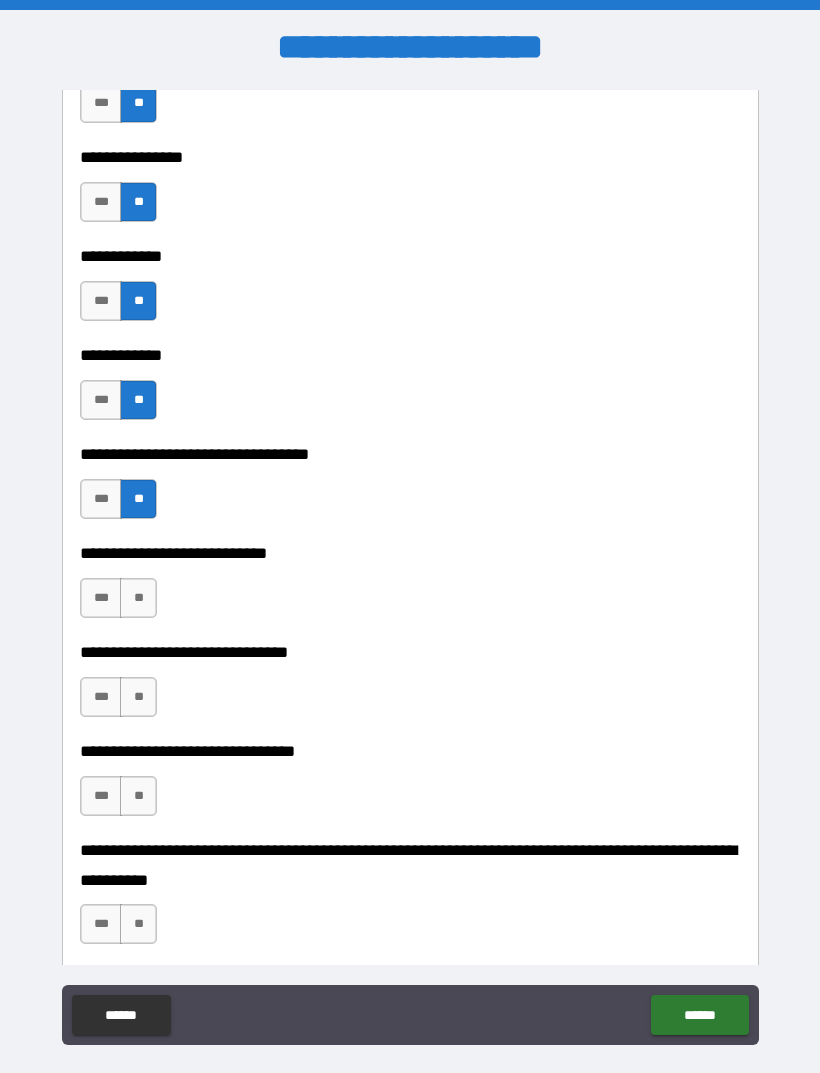 click on "**" at bounding box center (138, 598) 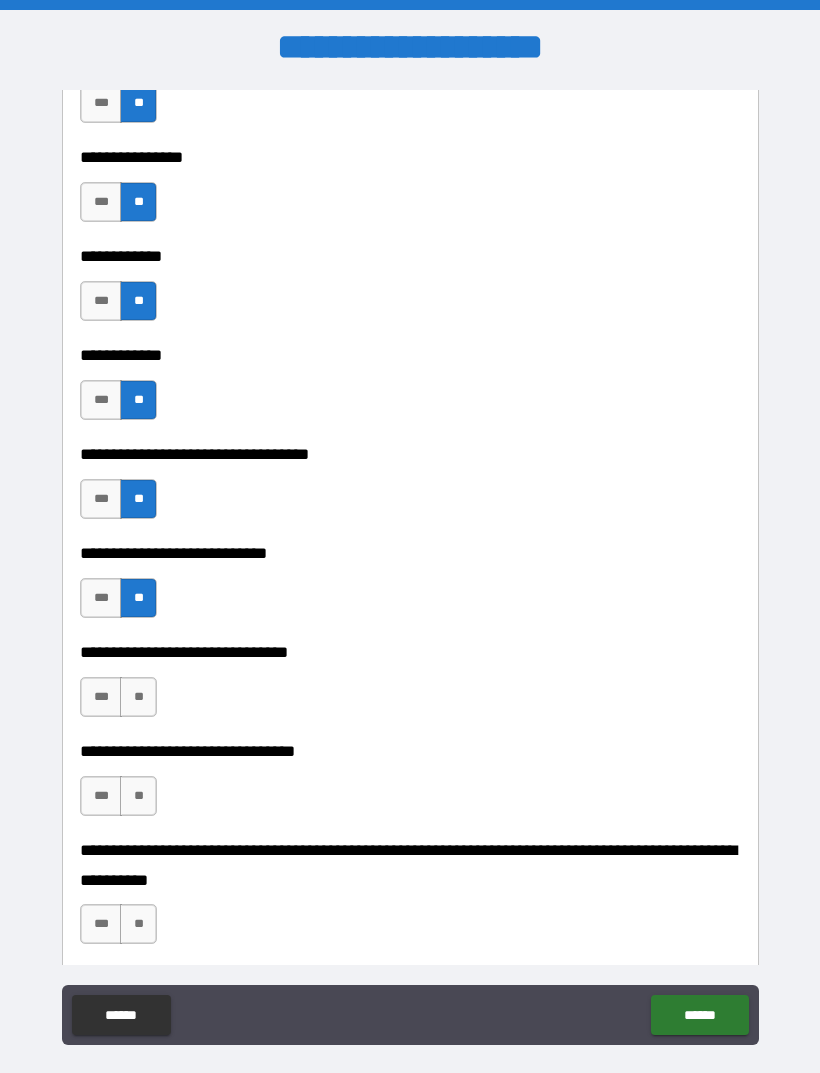 click on "**" at bounding box center [138, 697] 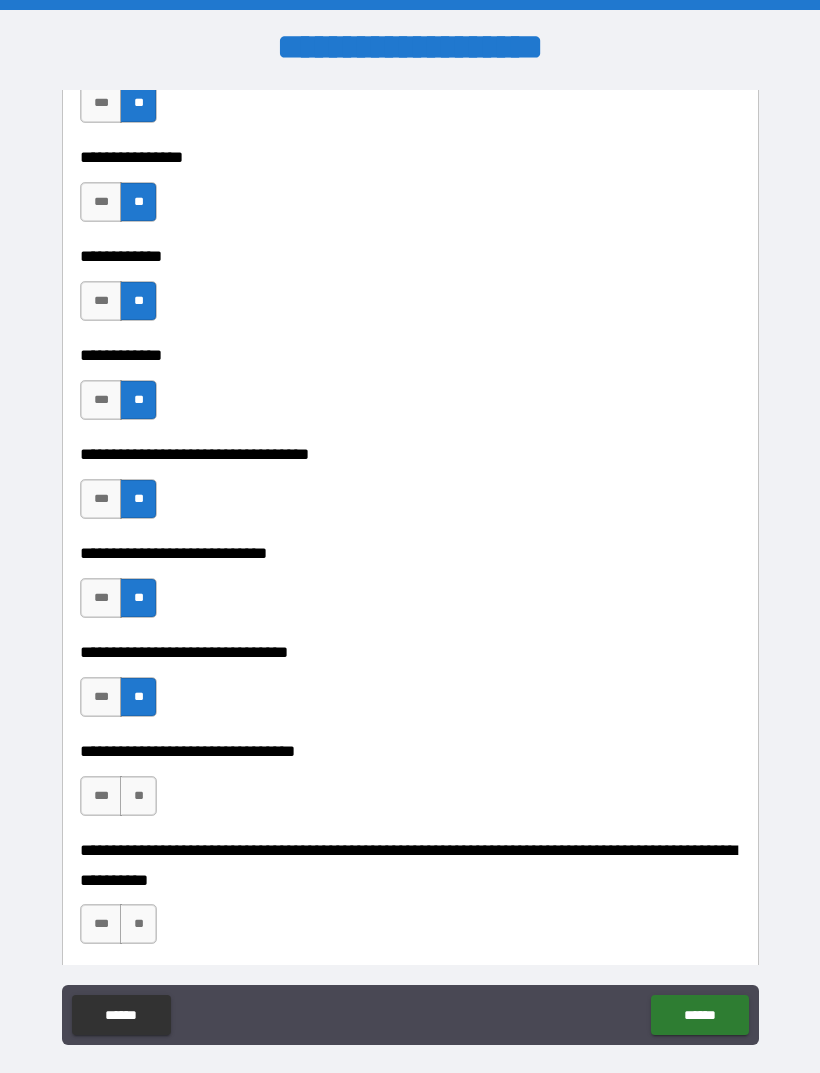click on "**" at bounding box center [138, 796] 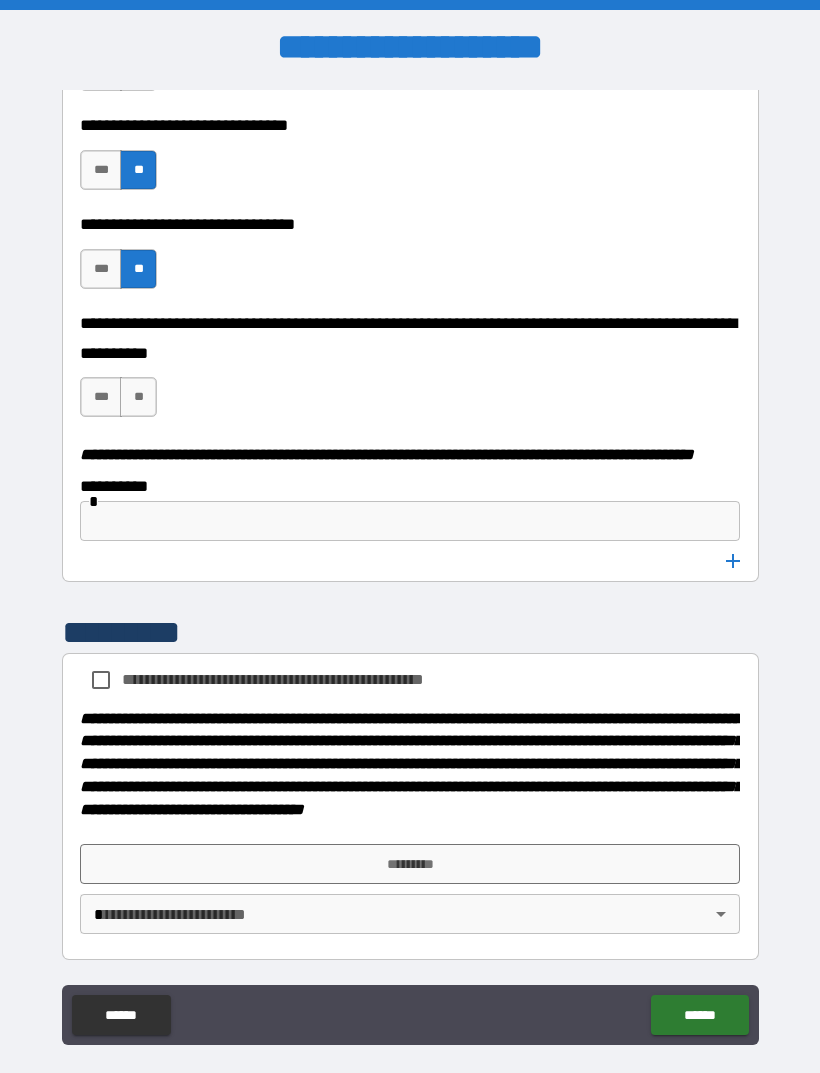 scroll, scrollTop: 10041, scrollLeft: 0, axis: vertical 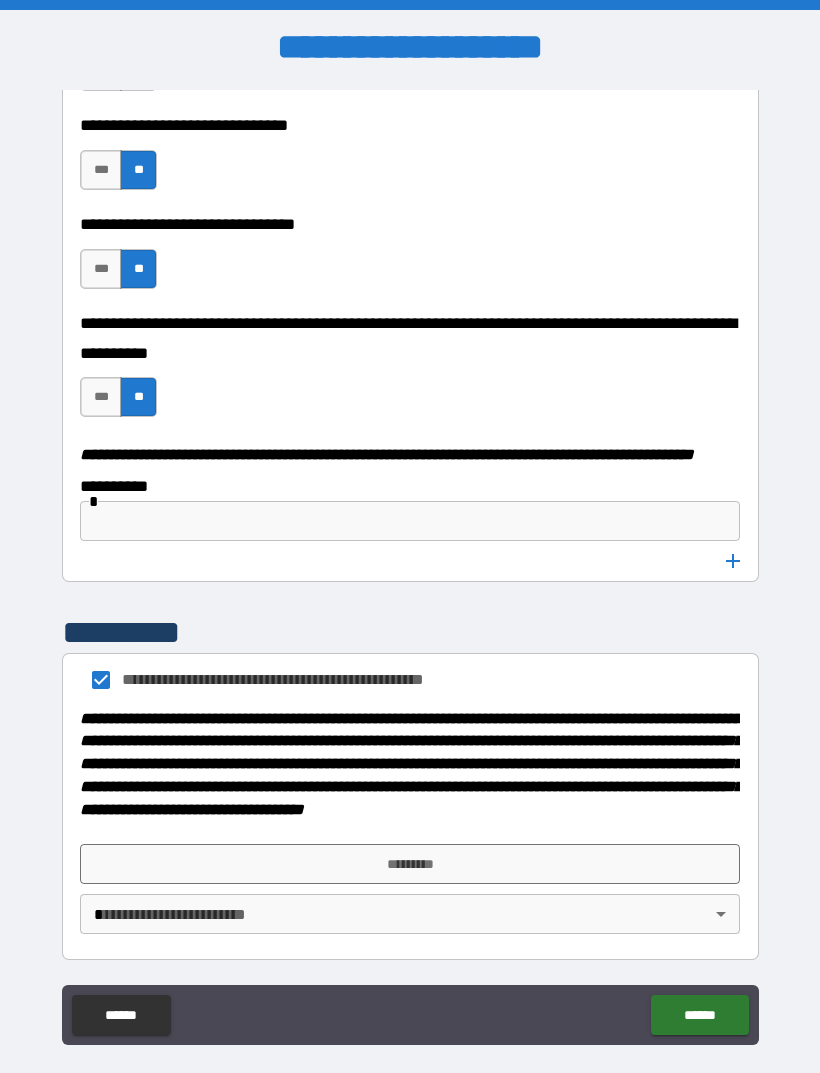 click on "**********" at bounding box center [410, 568] 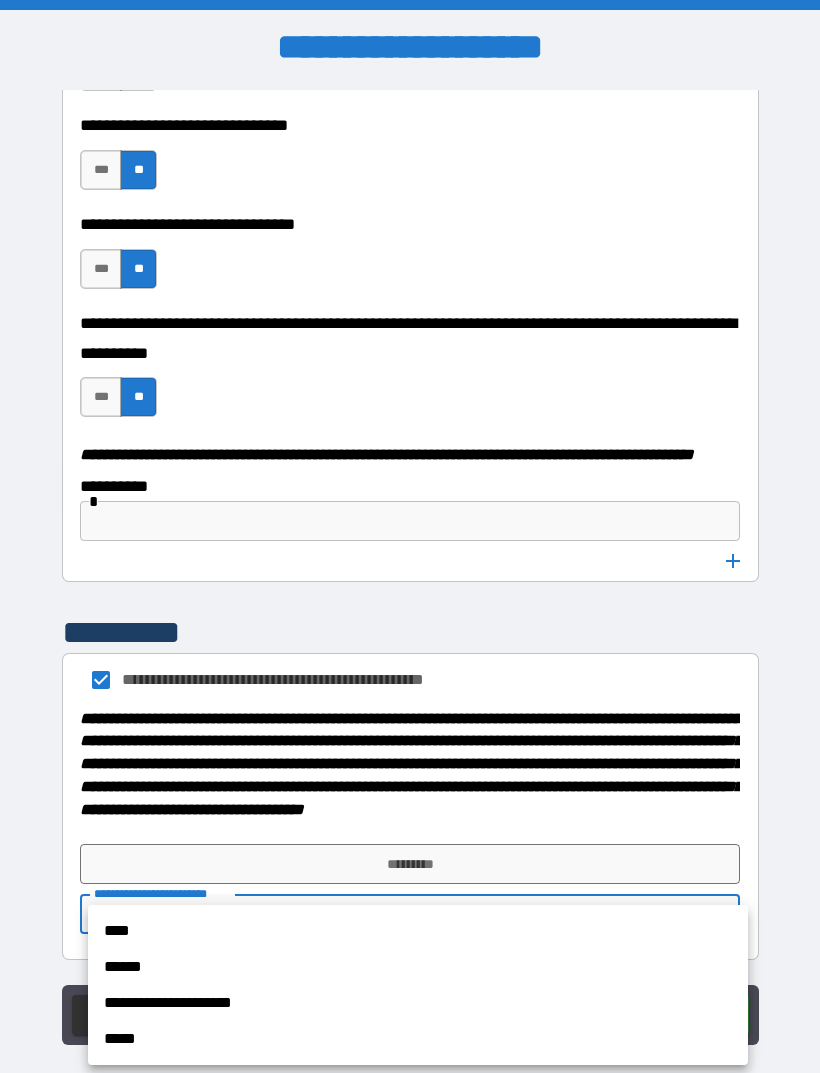 click on "****" at bounding box center (418, 931) 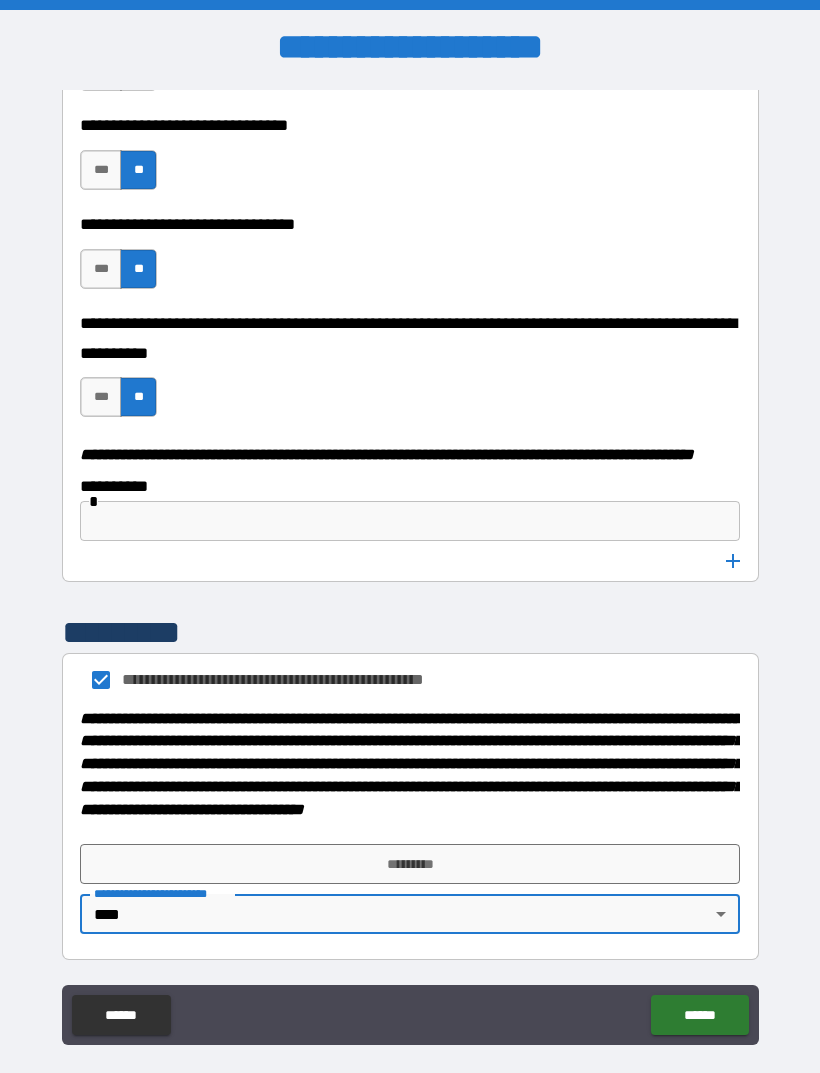 type on "****" 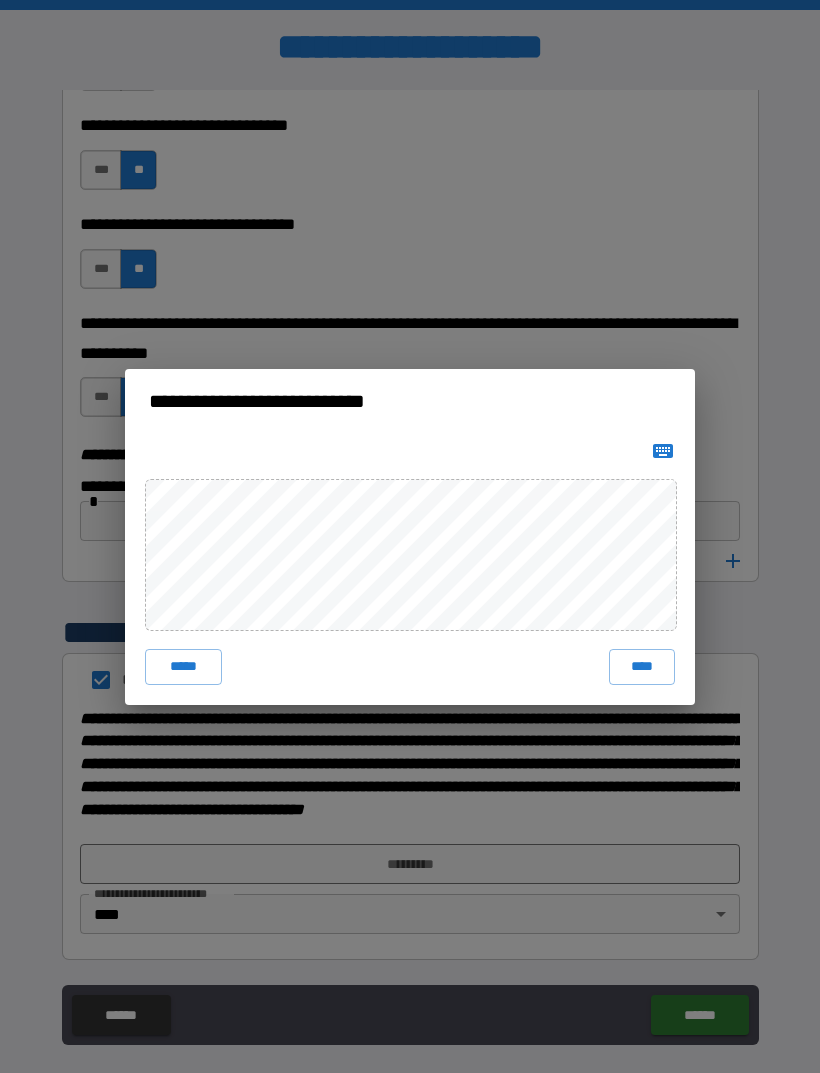 click on "****" at bounding box center (642, 667) 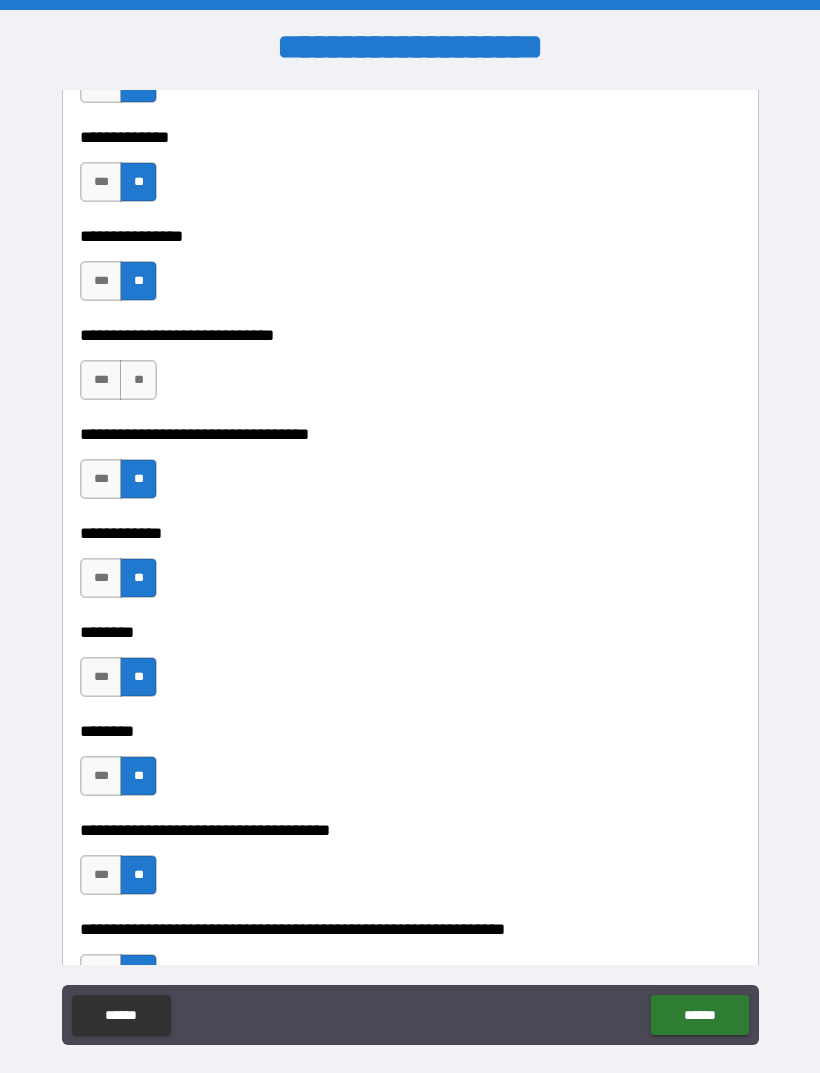 scroll, scrollTop: 7301, scrollLeft: 0, axis: vertical 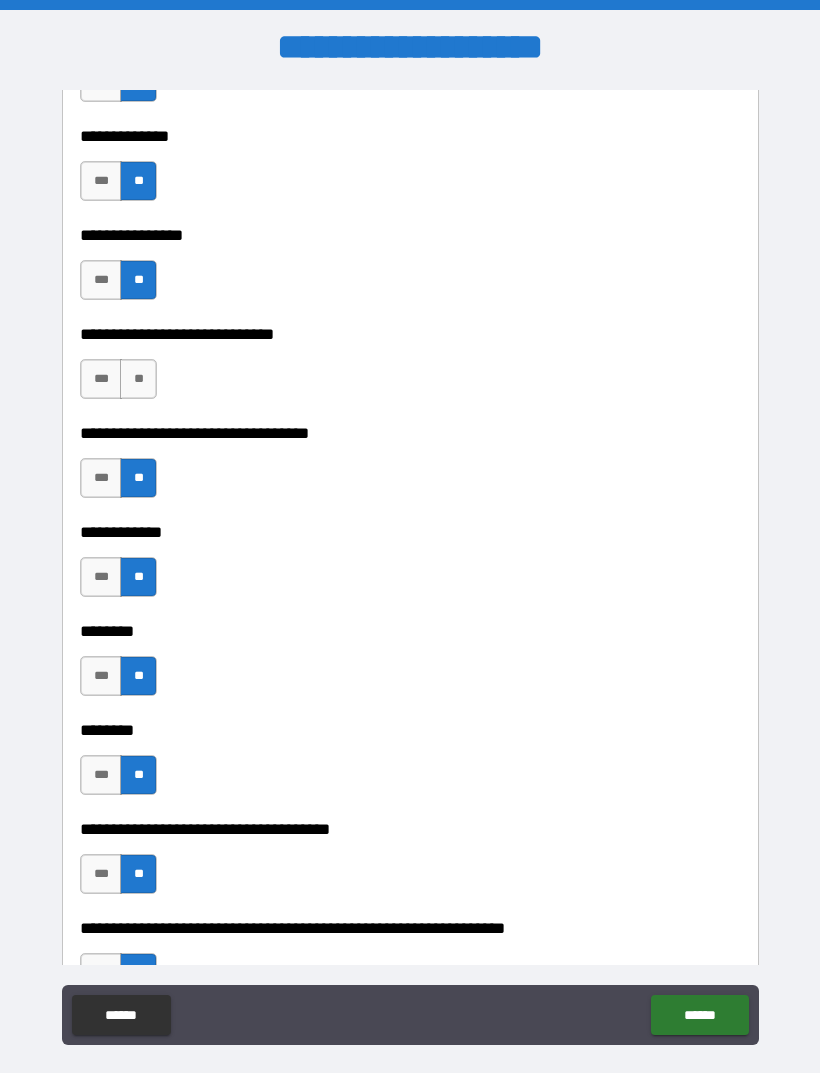 click on "***" at bounding box center (101, 379) 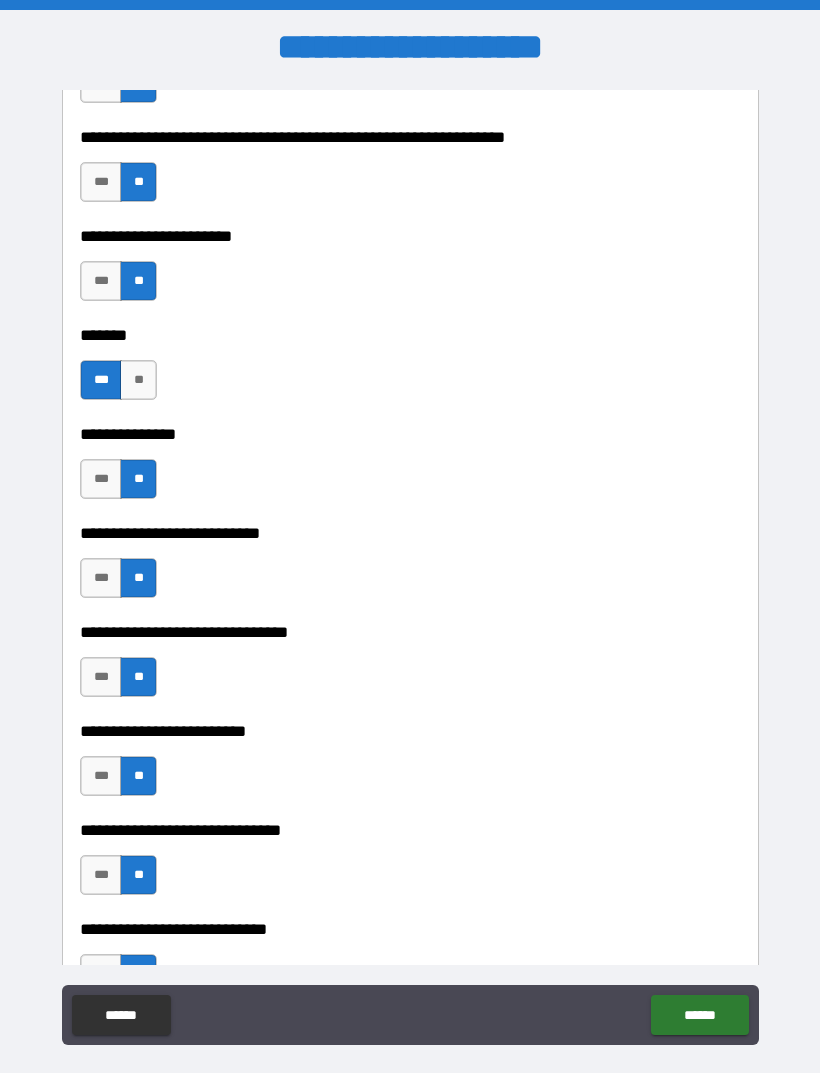 click on "******" at bounding box center [699, 1015] 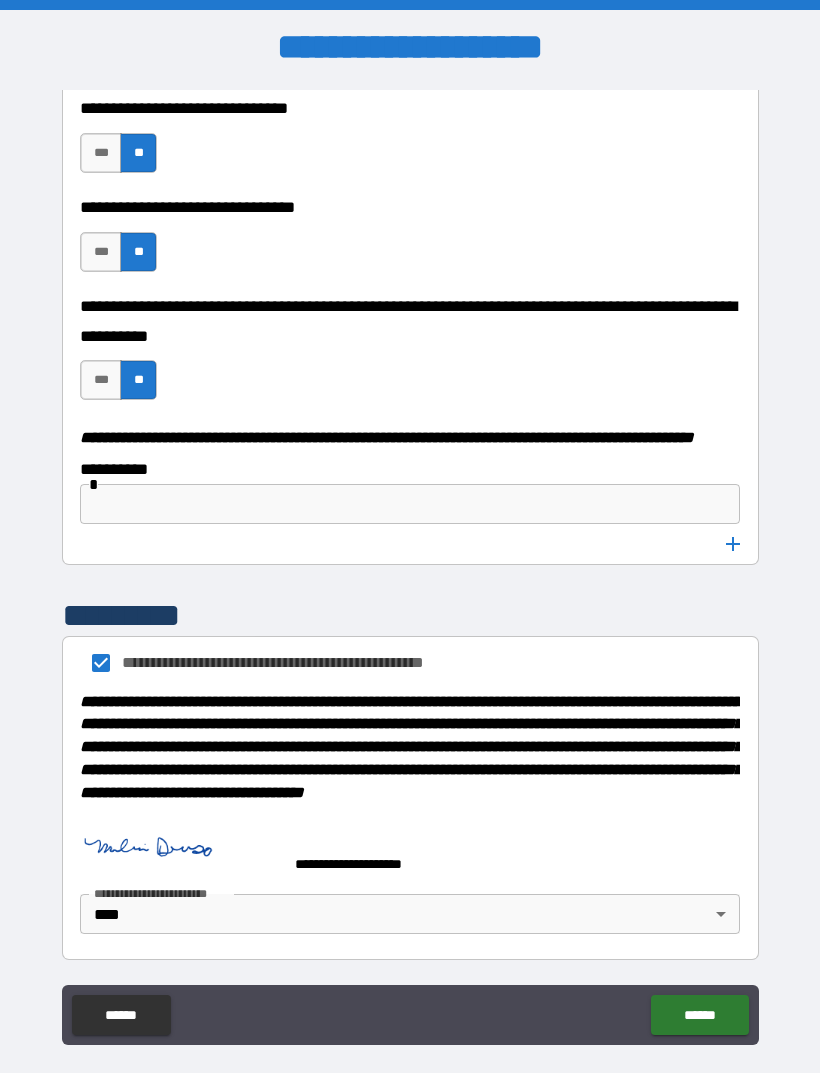 scroll, scrollTop: 10058, scrollLeft: 0, axis: vertical 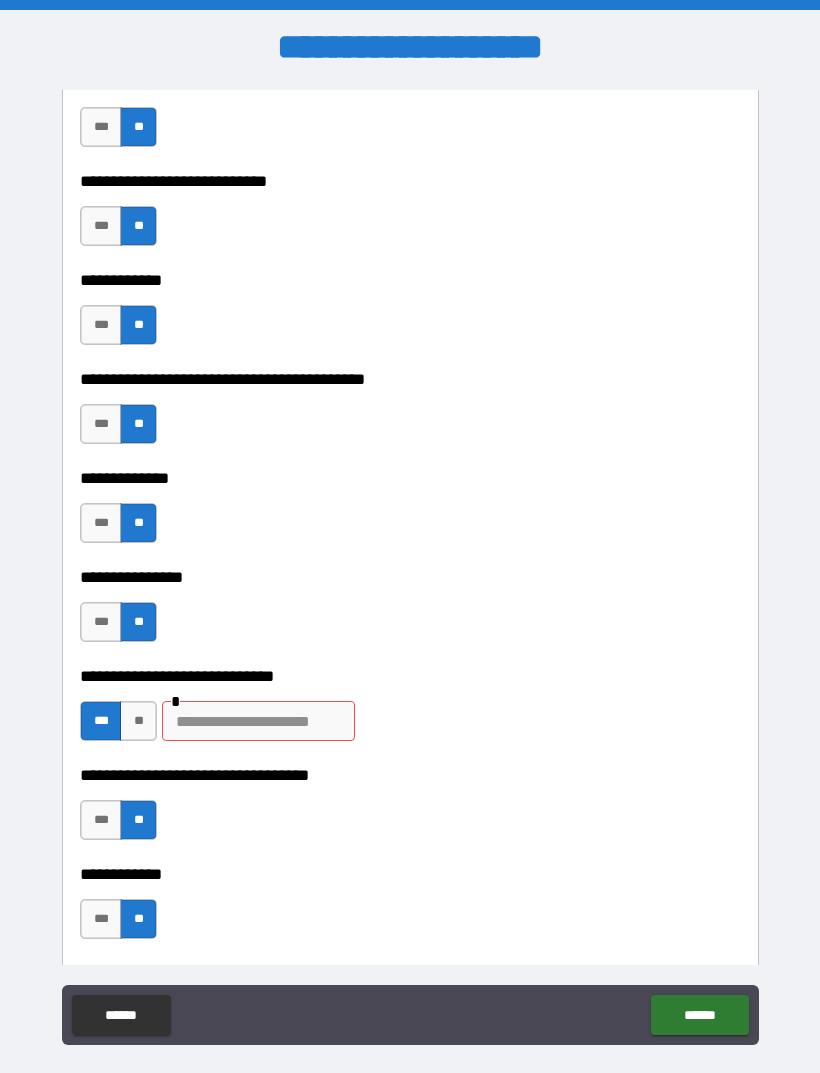 click at bounding box center [258, 721] 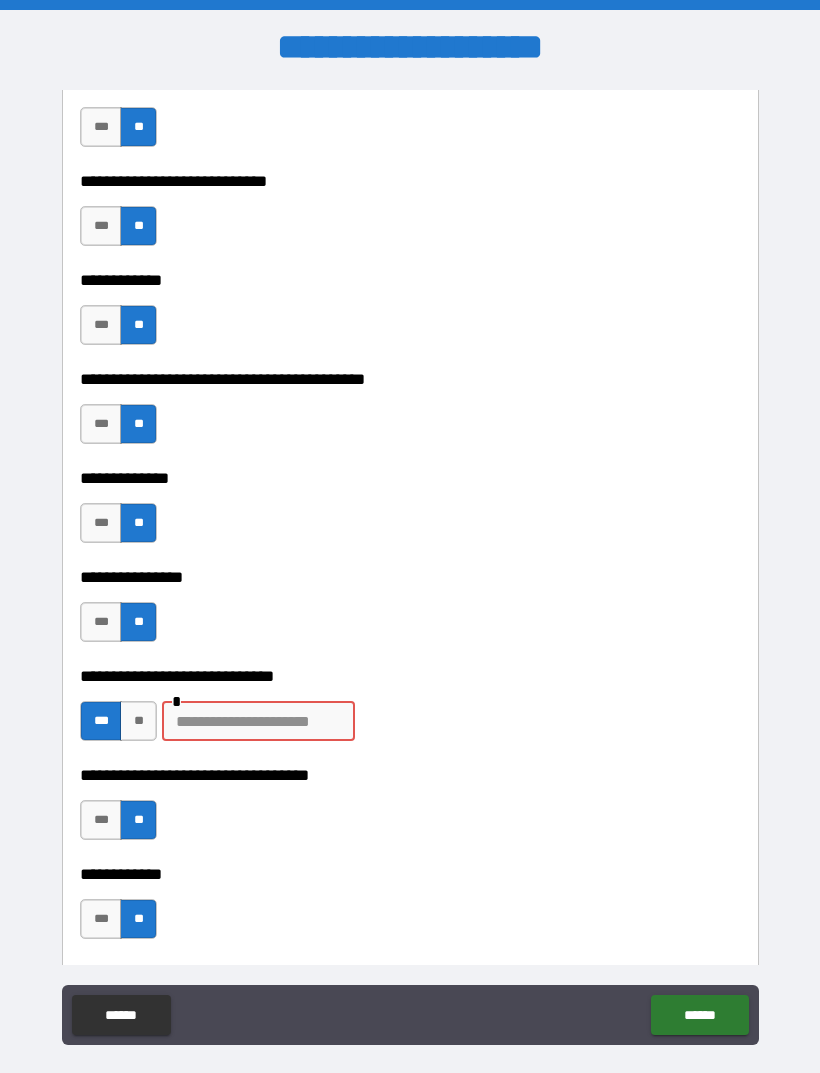 type on "*******" 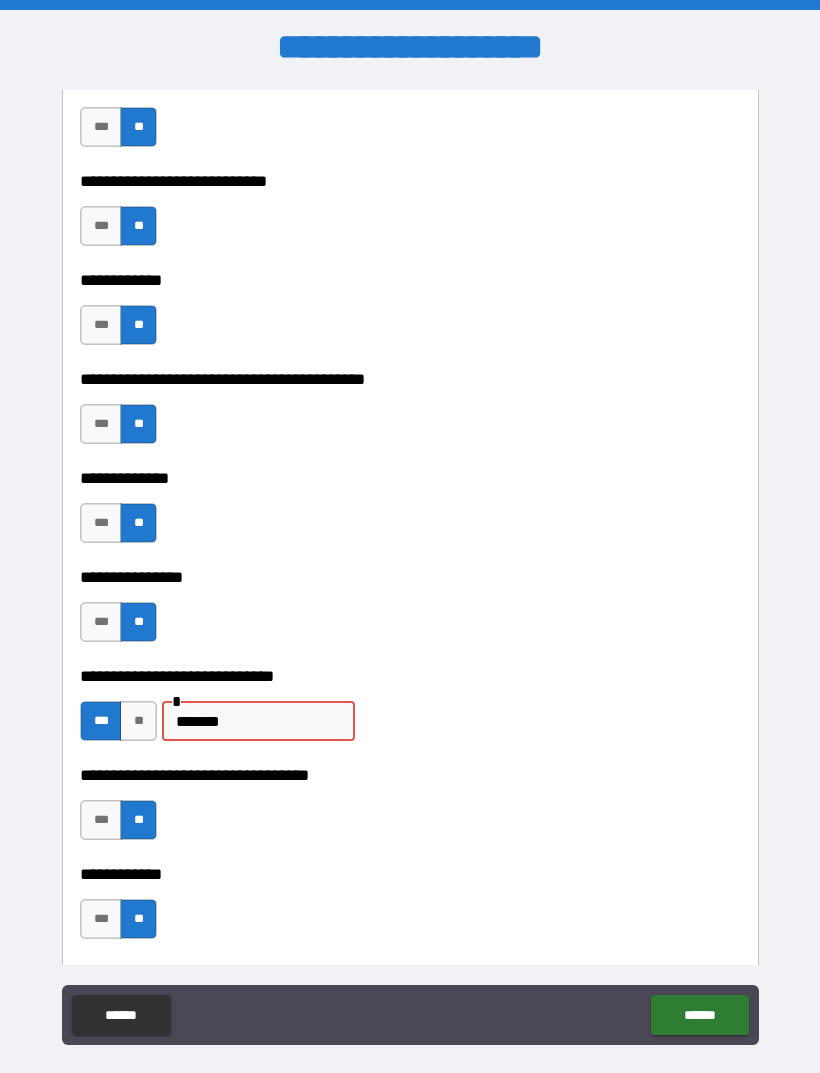click on "******" at bounding box center [699, 1015] 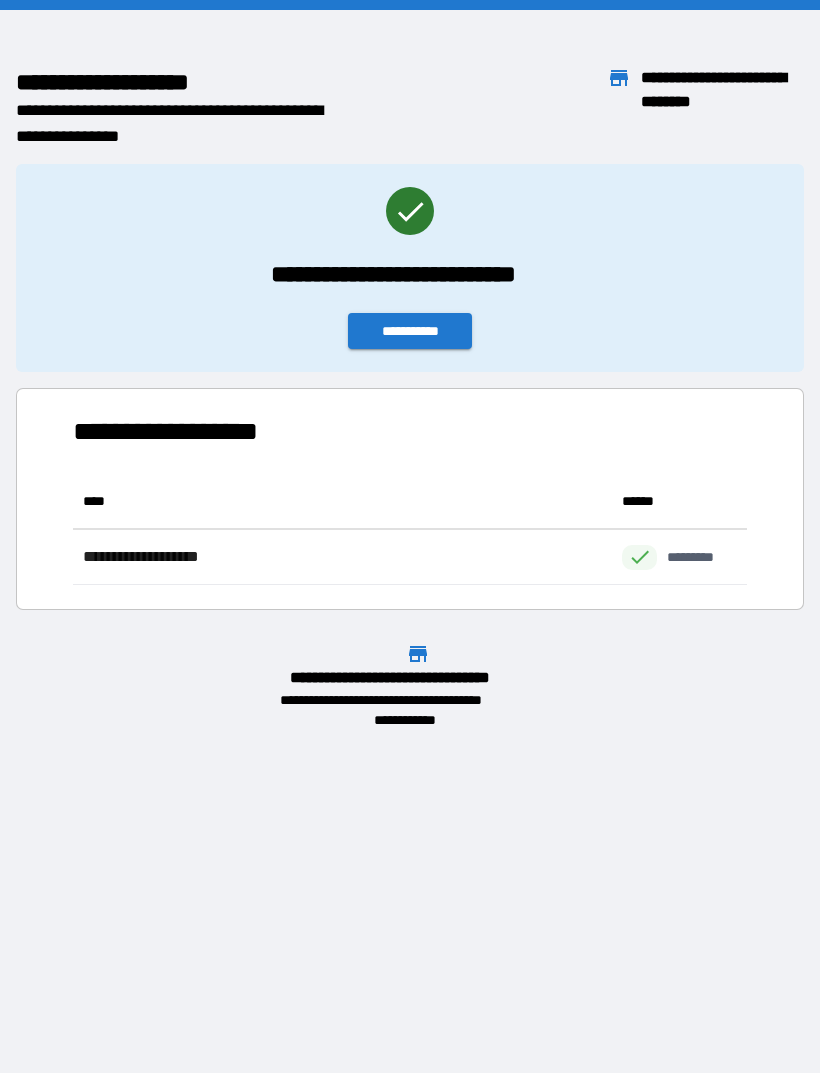 scroll, scrollTop: 111, scrollLeft: 674, axis: both 